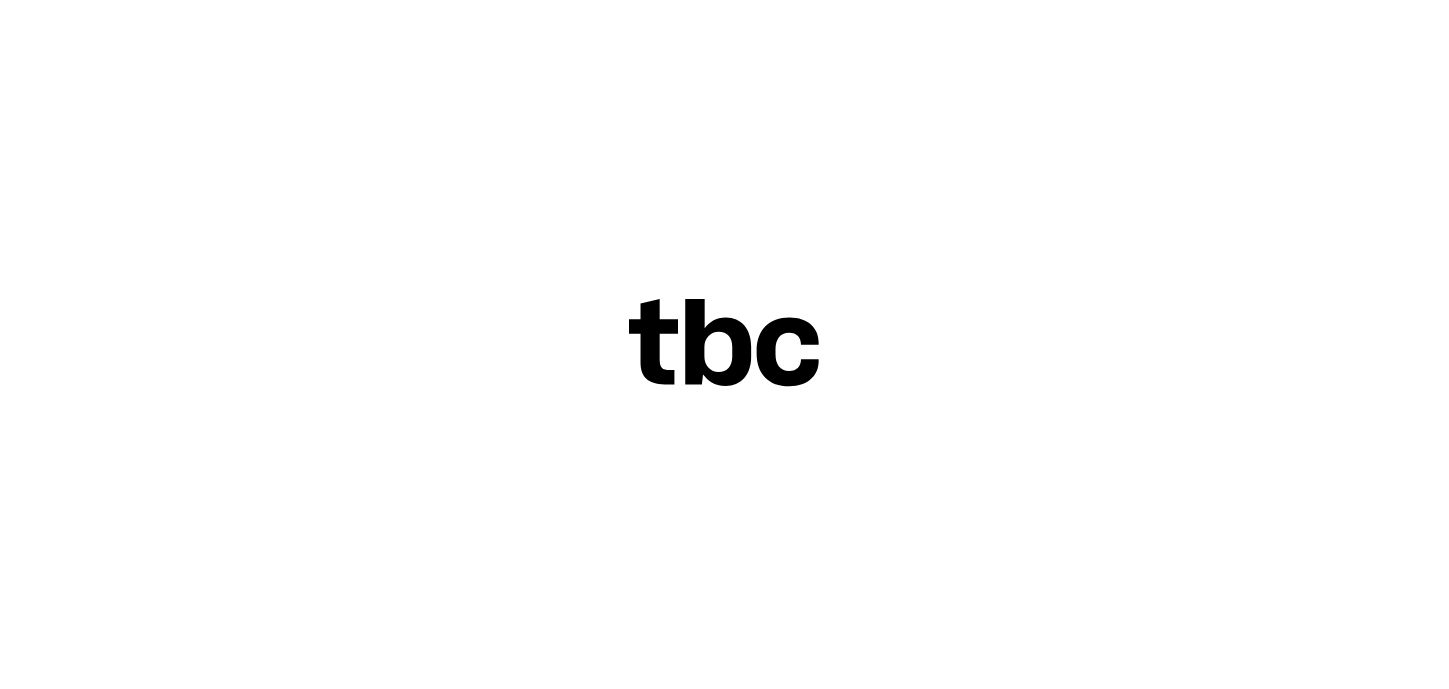 scroll, scrollTop: 0, scrollLeft: 0, axis: both 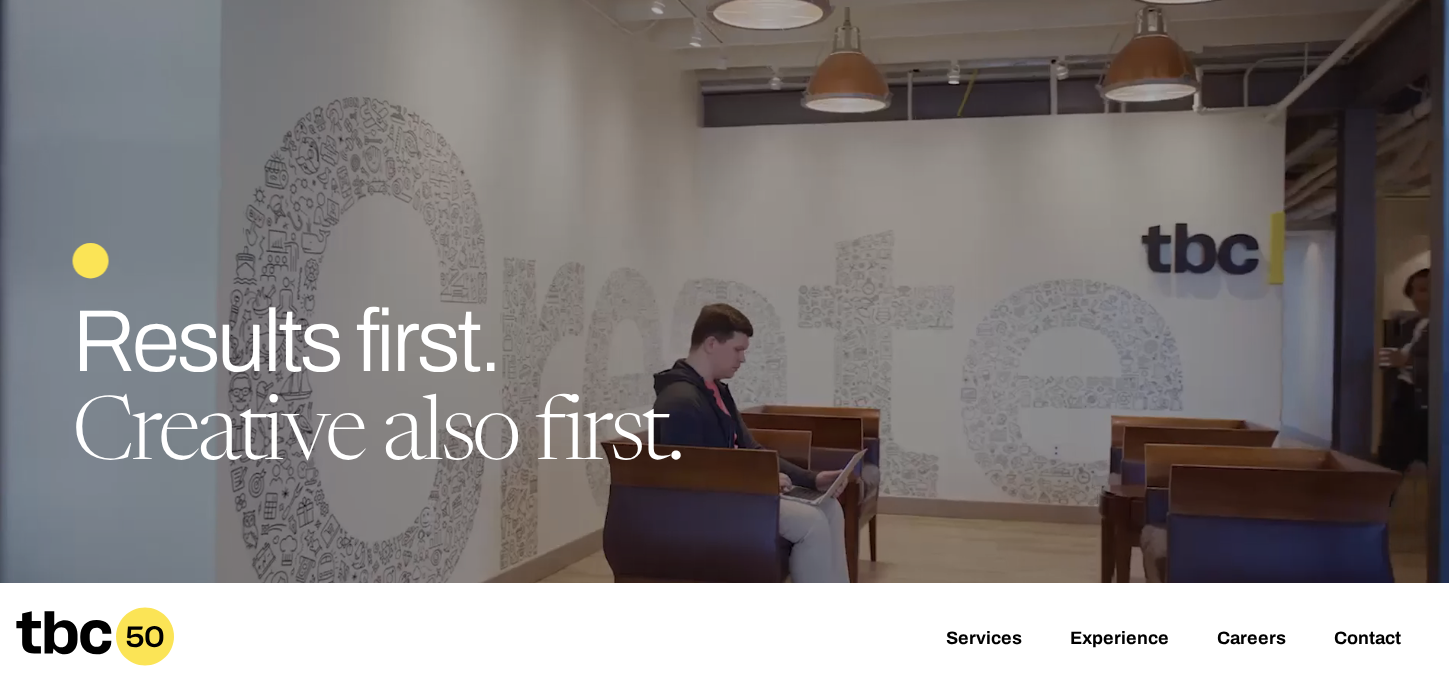 click on "Creative also first." at bounding box center [376, 438] 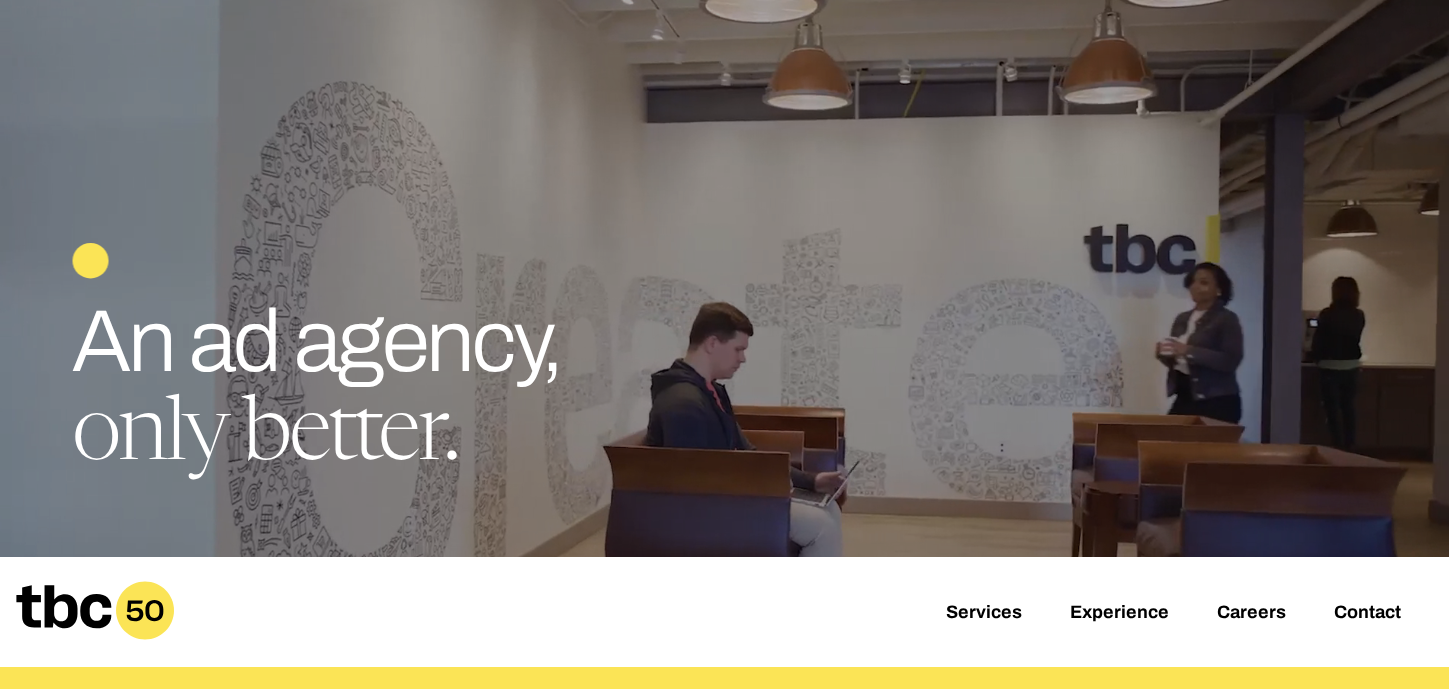 scroll, scrollTop: 18, scrollLeft: 0, axis: vertical 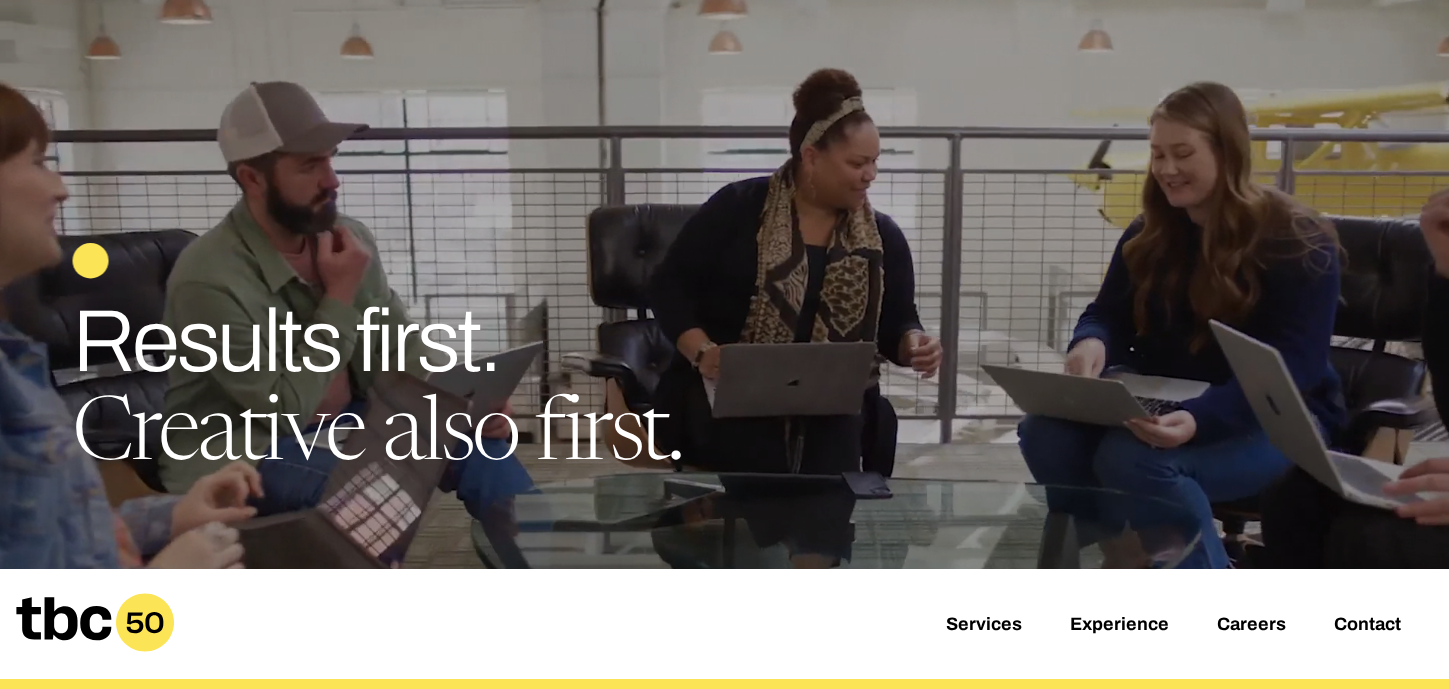 click at bounding box center [724, 326] 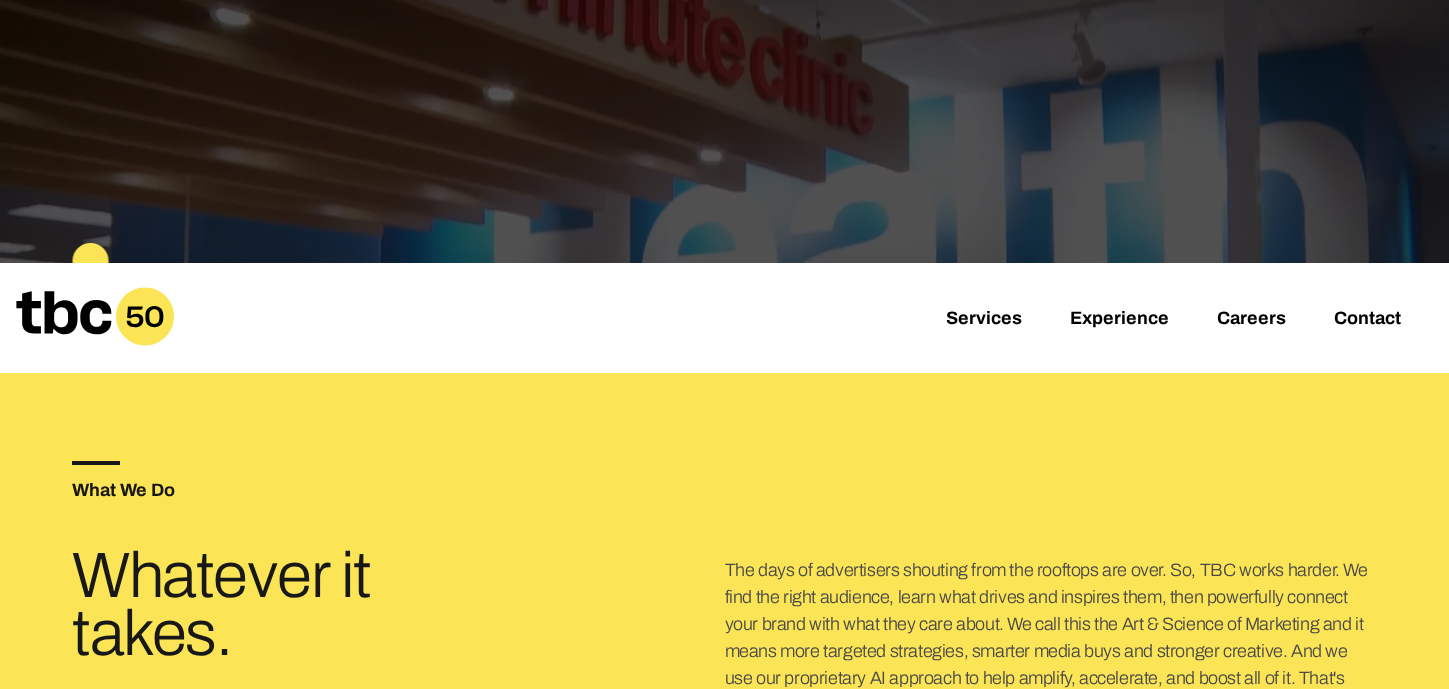 scroll, scrollTop: 326, scrollLeft: 0, axis: vertical 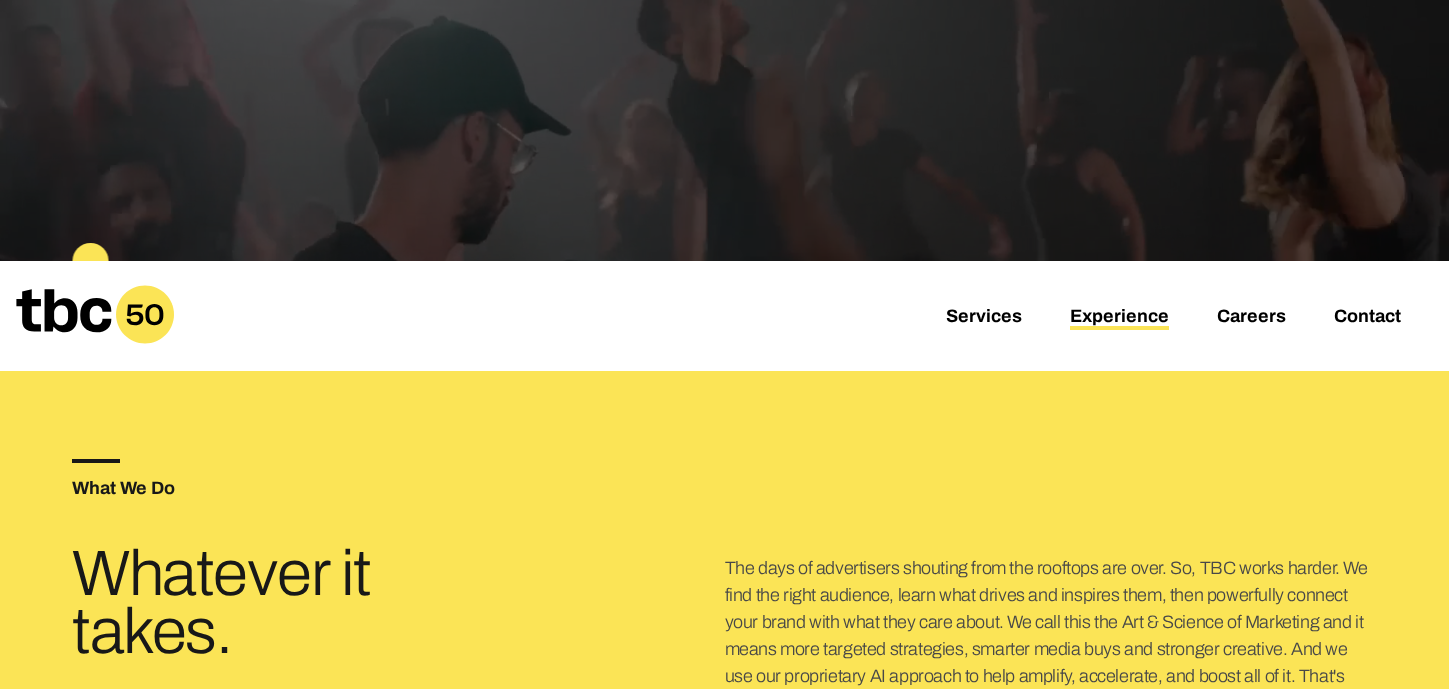 click on "Experience" at bounding box center [1119, 318] 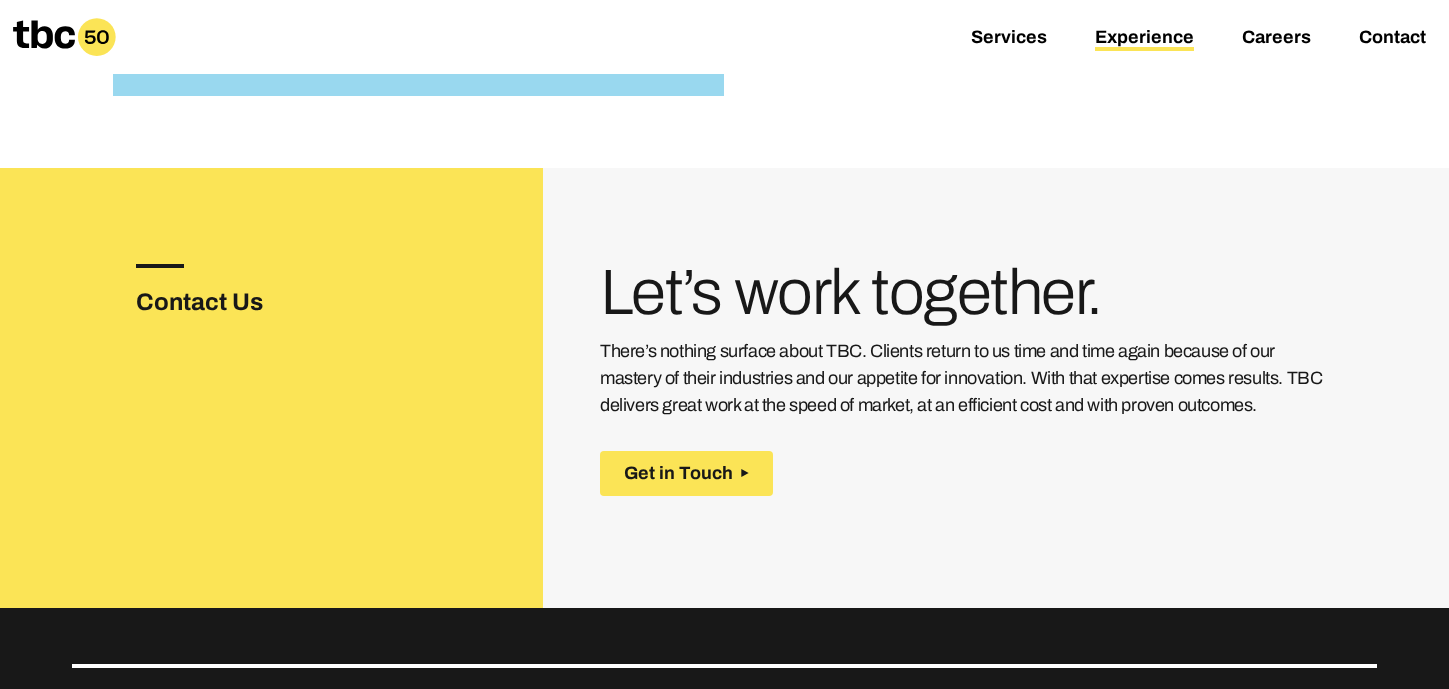 scroll, scrollTop: 2718, scrollLeft: 0, axis: vertical 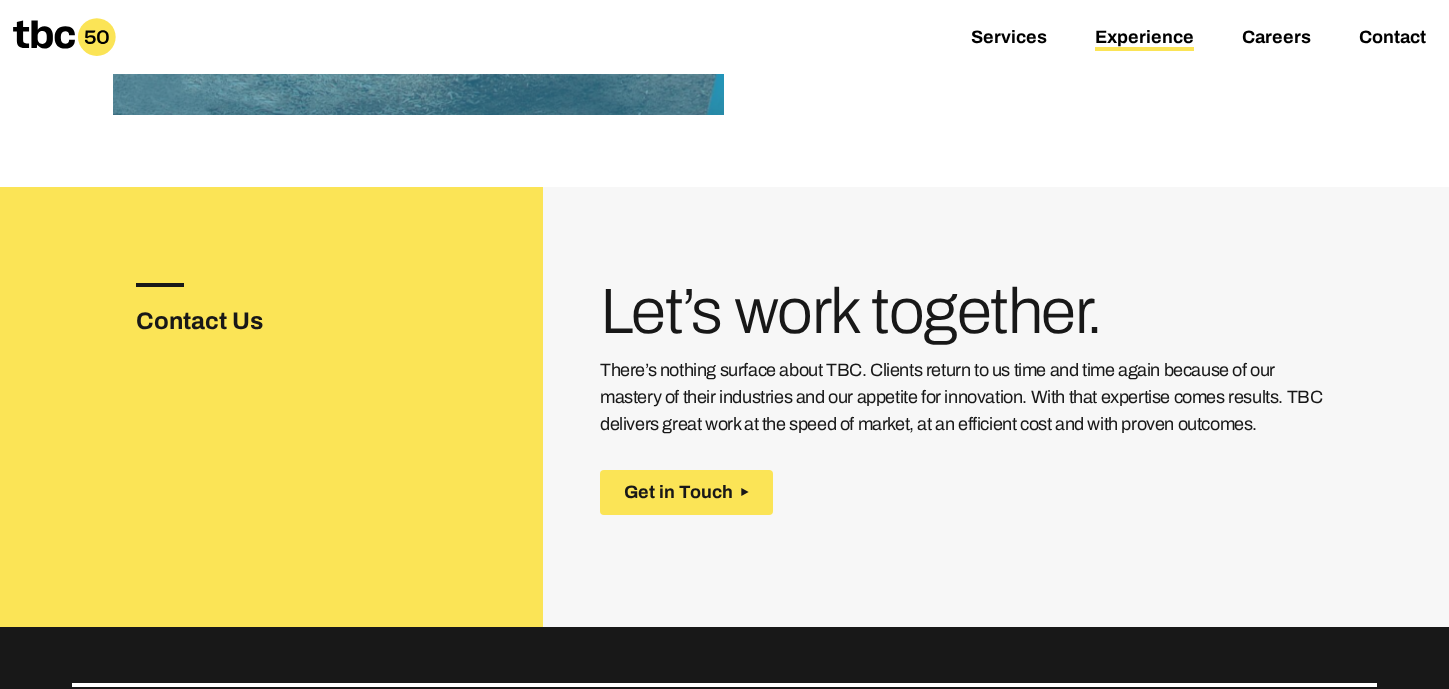 click on "Contact Us" at bounding box center (232, 321) 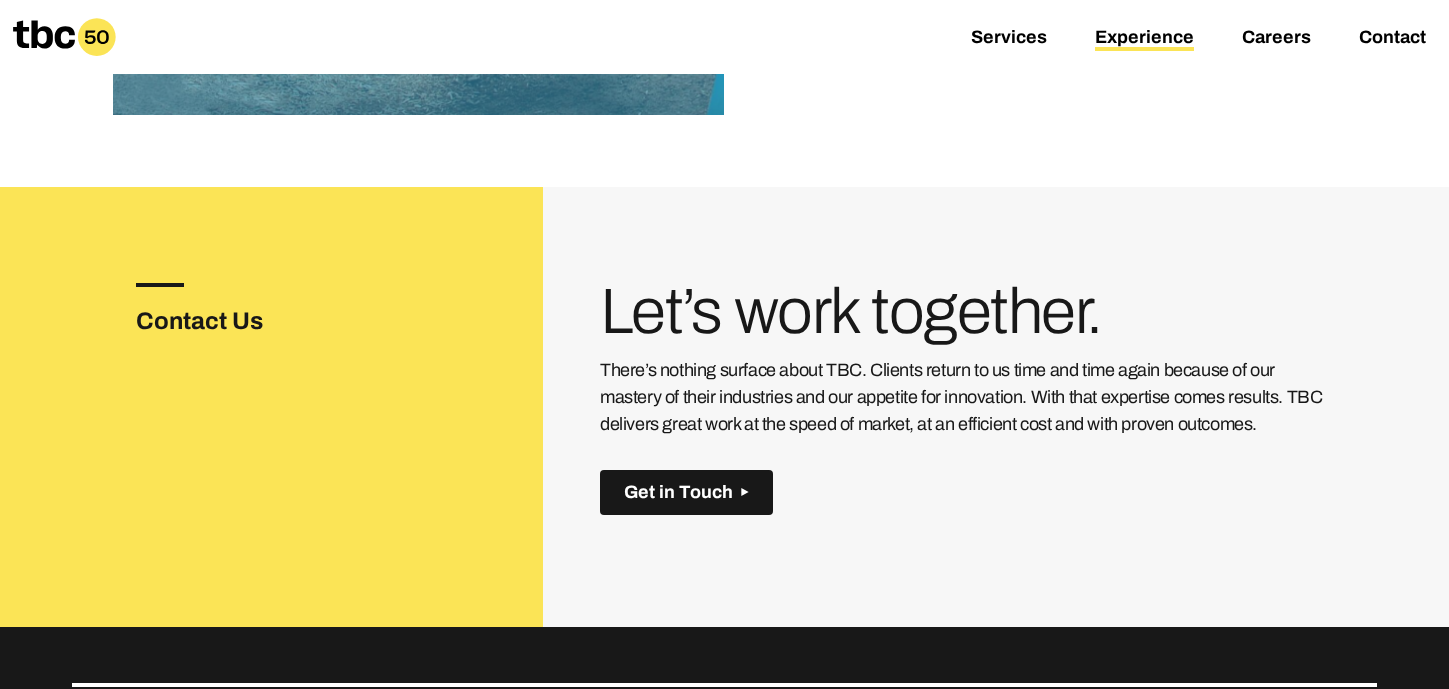 click on "Get in Touch" at bounding box center [678, 492] 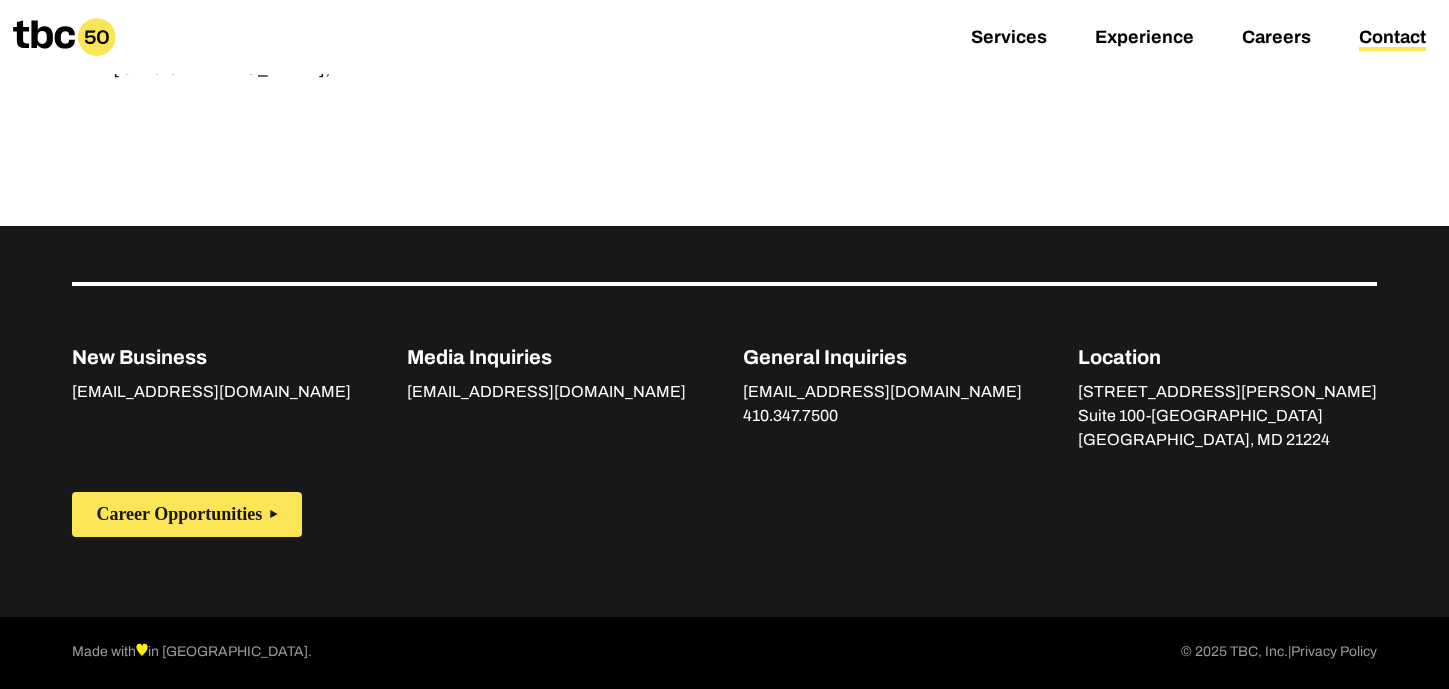 scroll, scrollTop: 0, scrollLeft: 0, axis: both 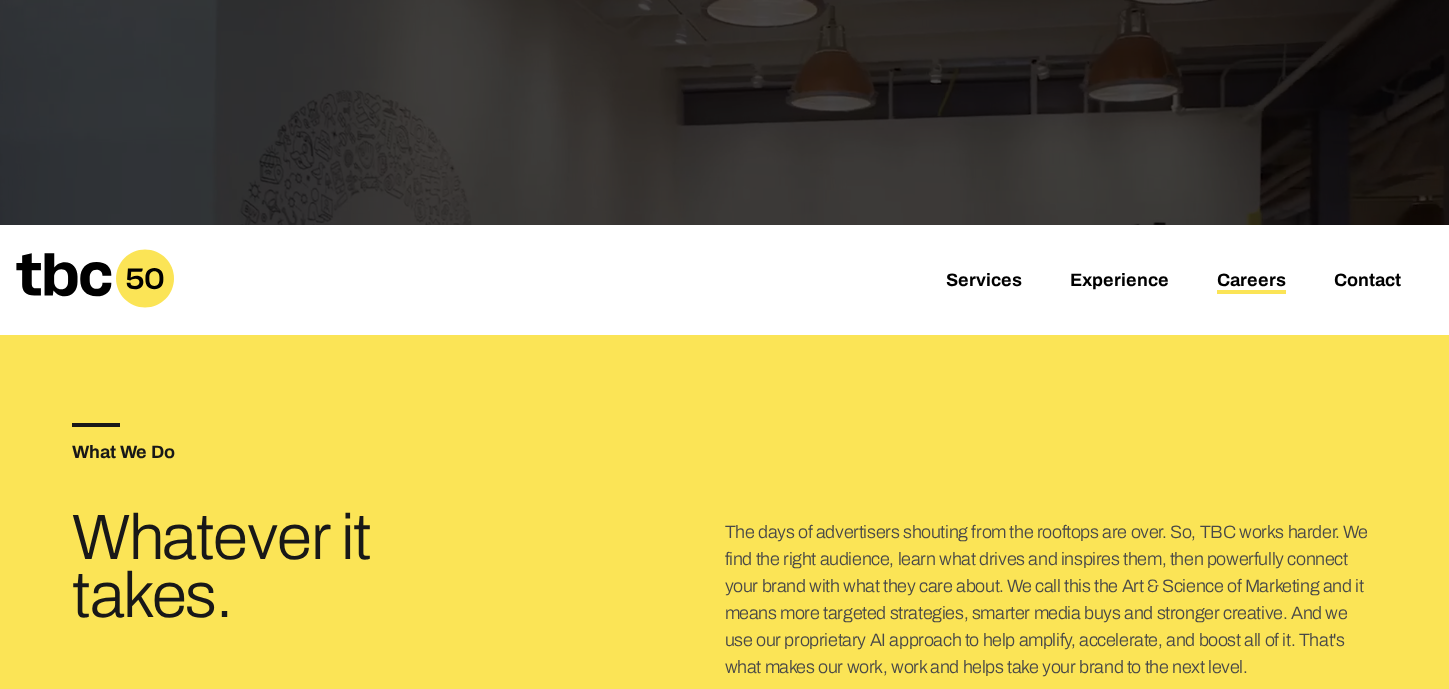 click on "Careers" at bounding box center (1251, 282) 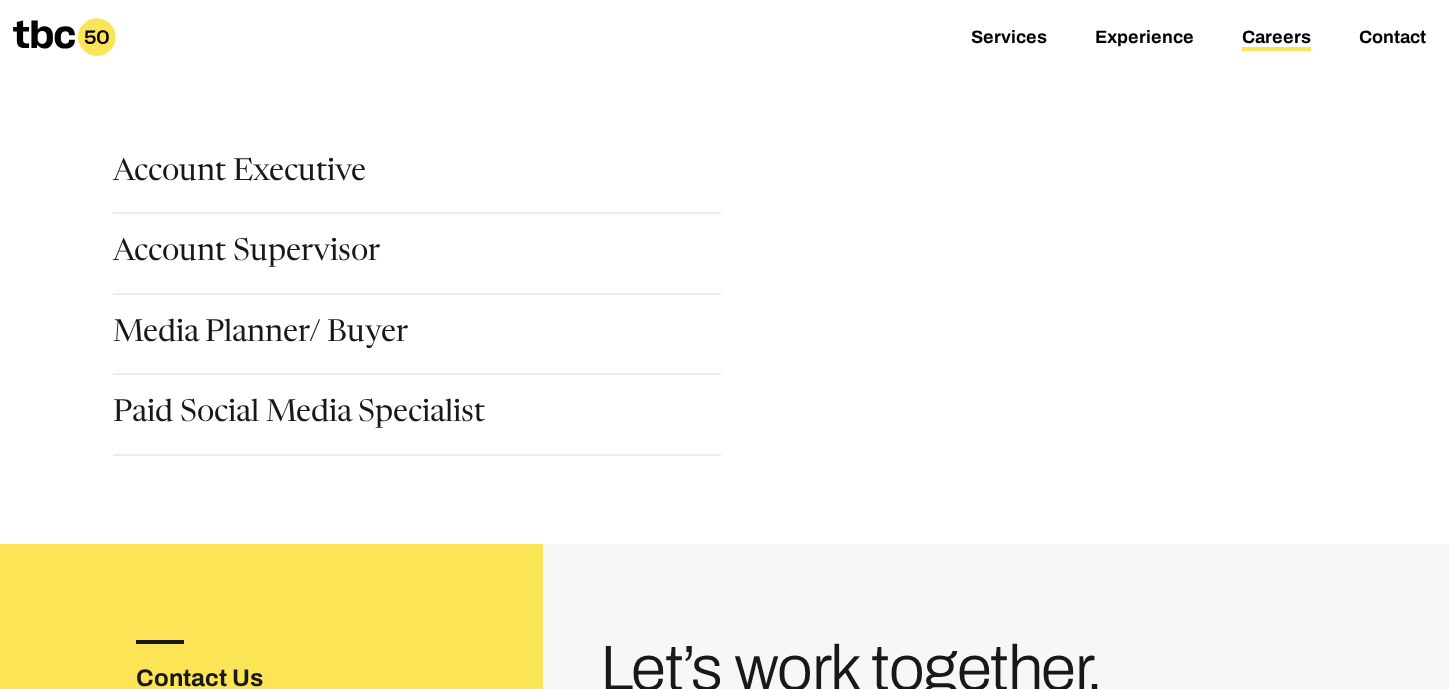scroll, scrollTop: 0, scrollLeft: 0, axis: both 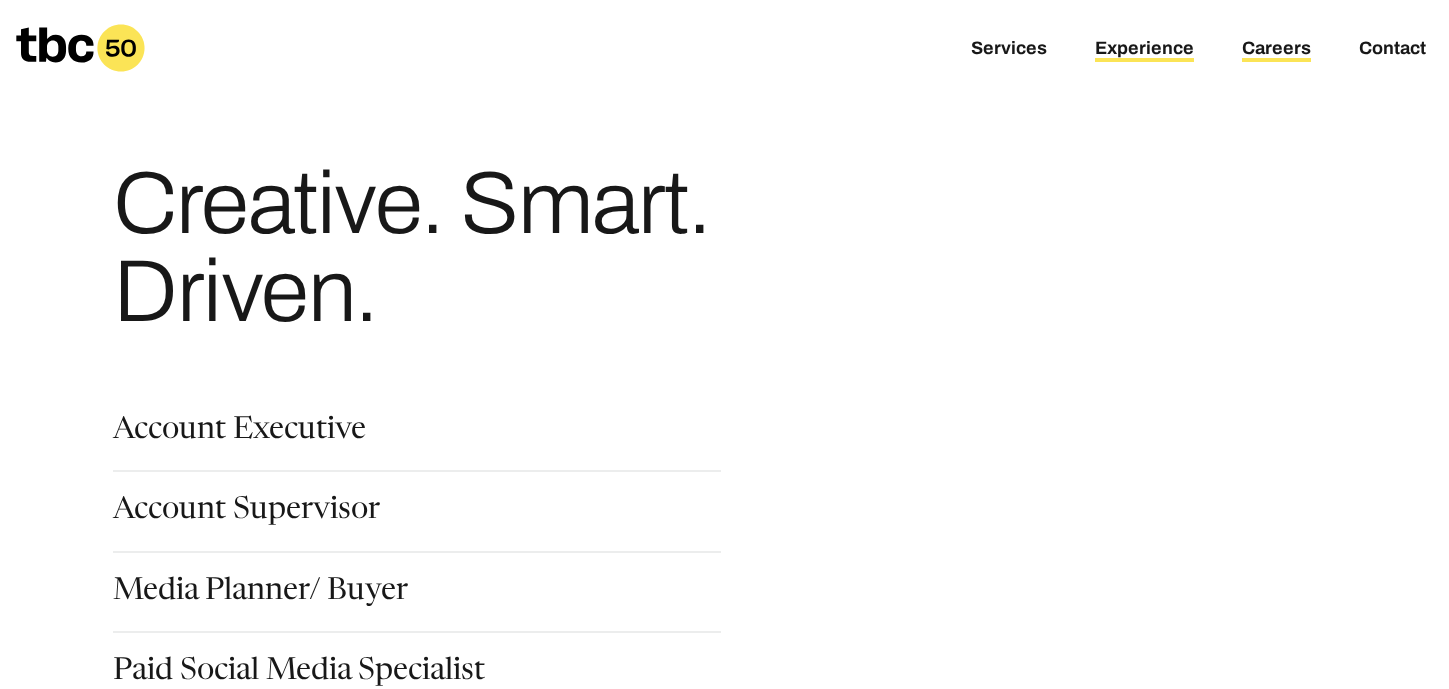 click on "Experience" at bounding box center [1144, 50] 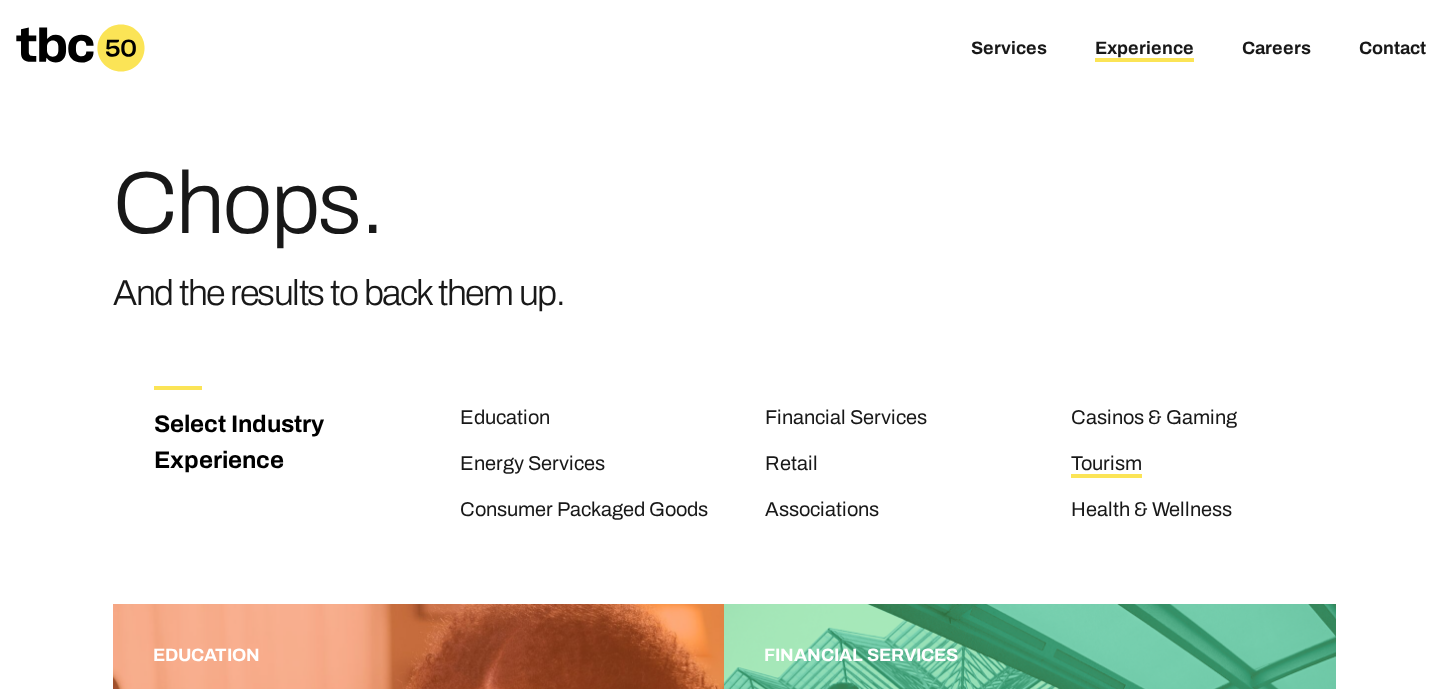 click on "Tourism" at bounding box center (1106, 465) 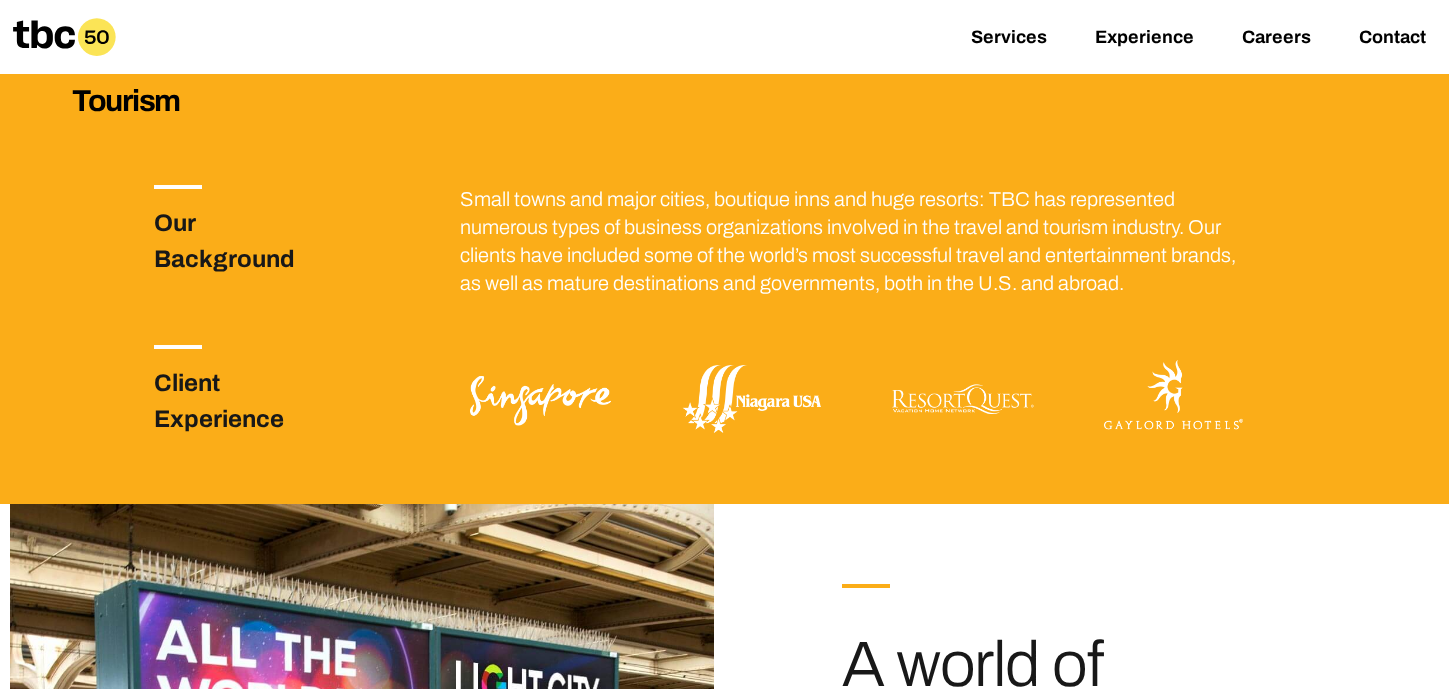 scroll, scrollTop: 379, scrollLeft: 0, axis: vertical 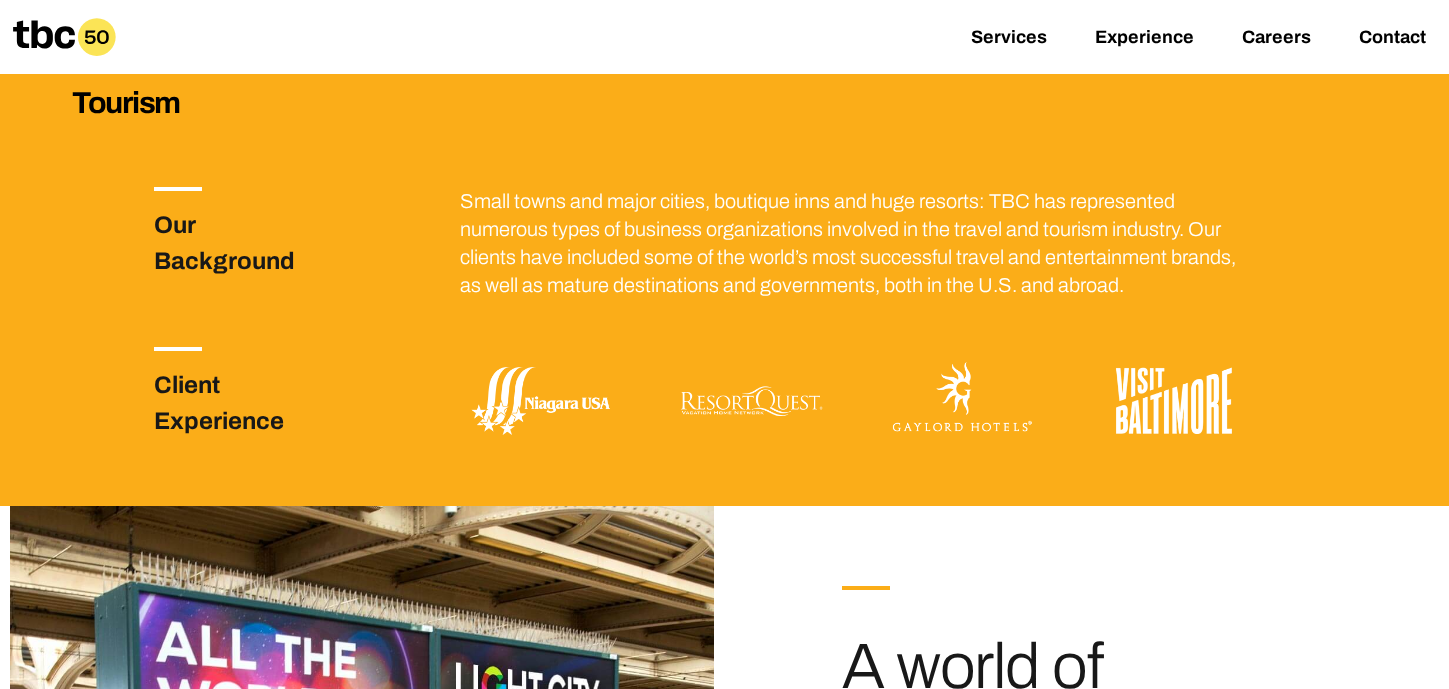 click at bounding box center [1173, 401] 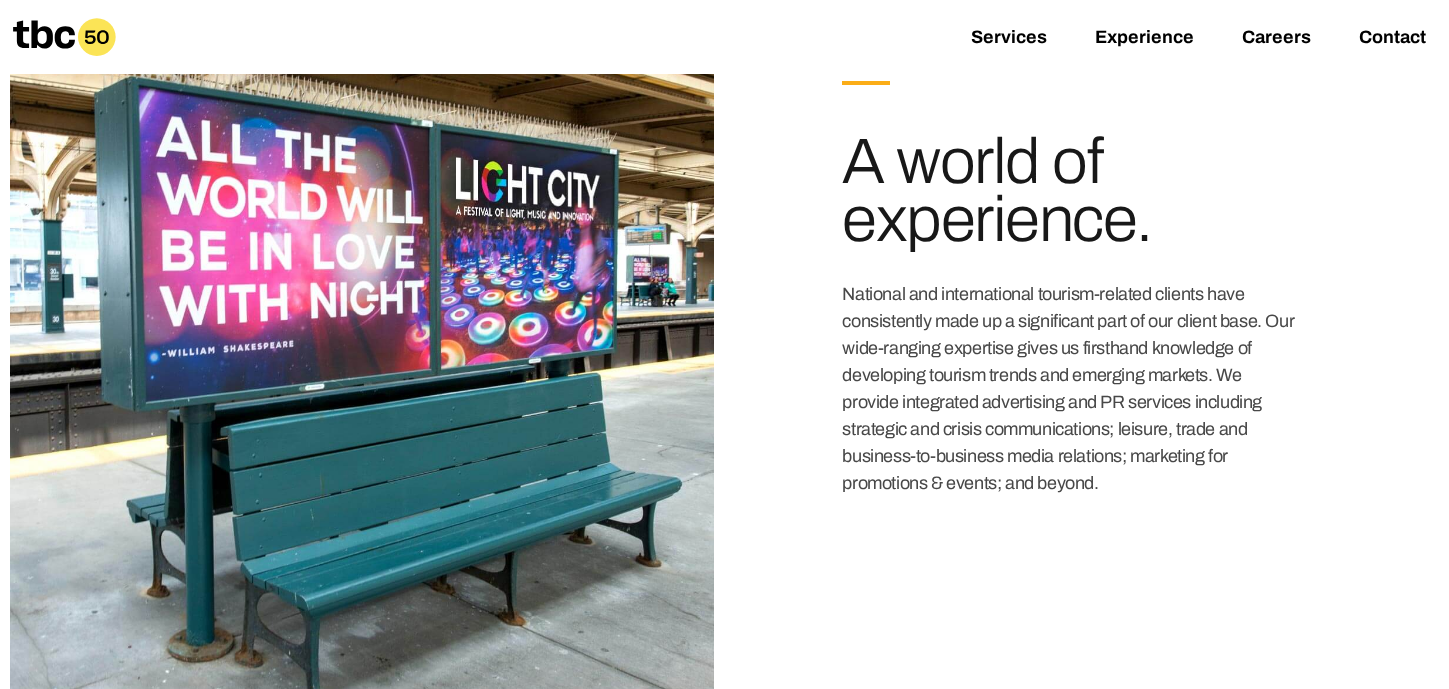 scroll, scrollTop: 865, scrollLeft: 0, axis: vertical 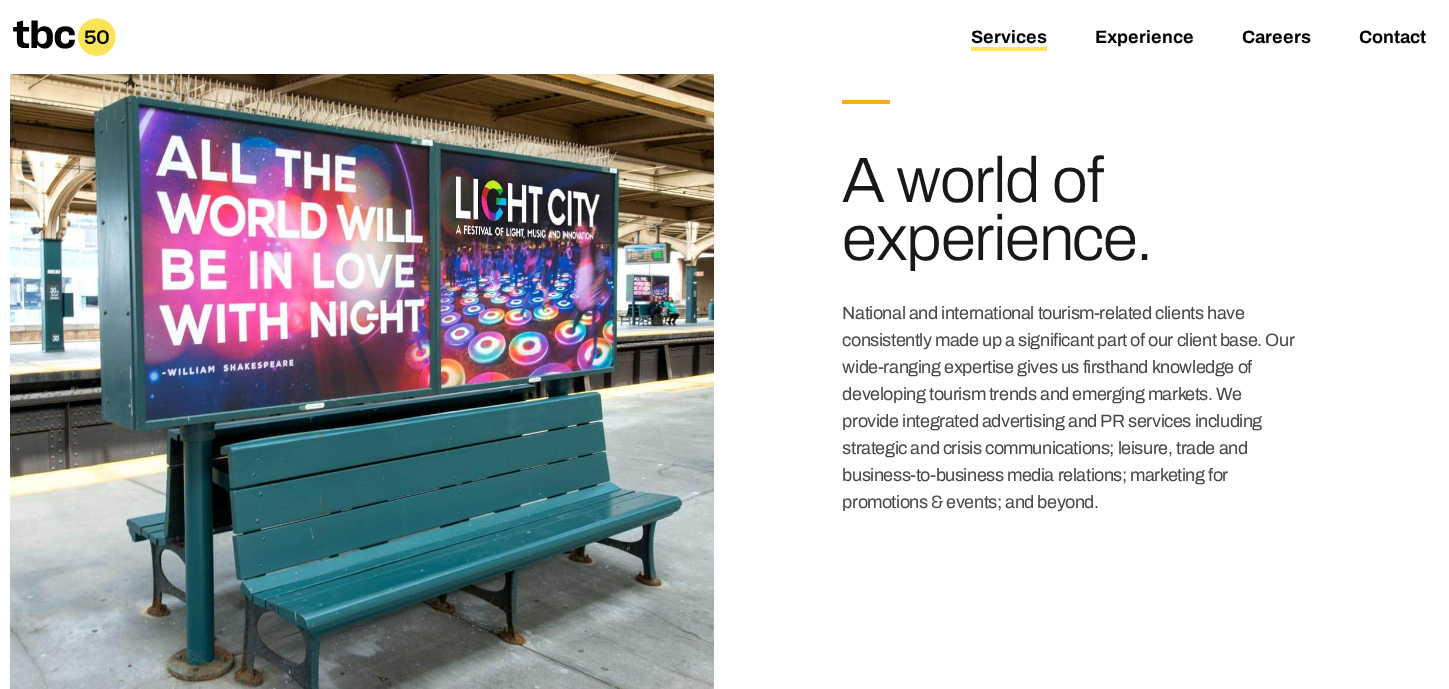 click on "Services" at bounding box center [1009, 39] 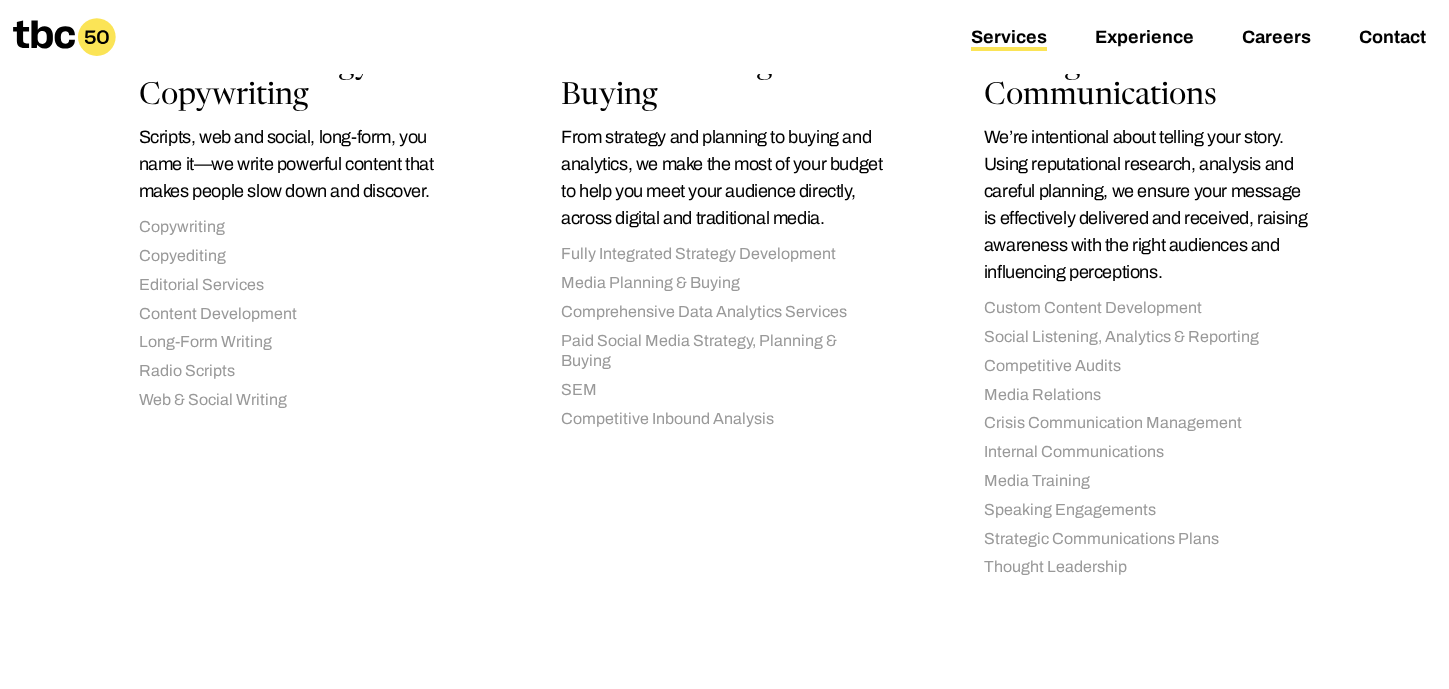 scroll, scrollTop: 1236, scrollLeft: 0, axis: vertical 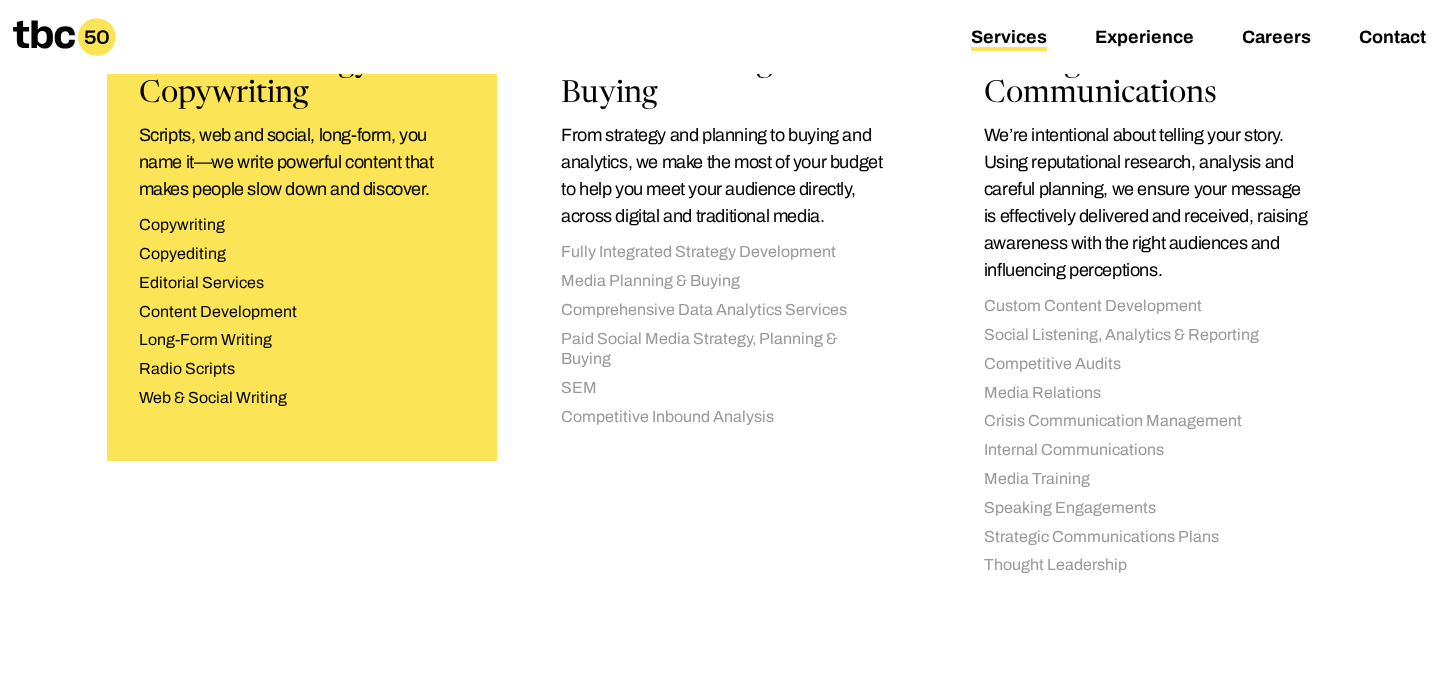 click on "Copywriting" at bounding box center (302, 225) 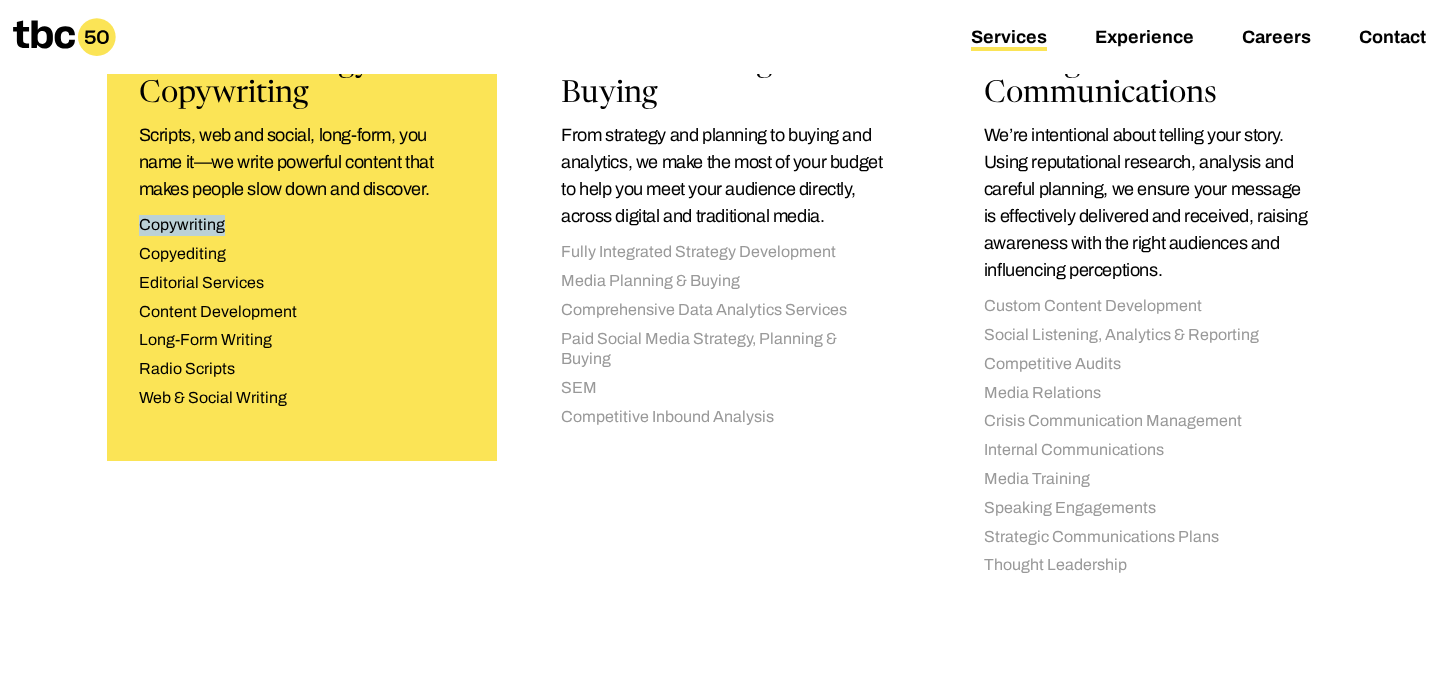 click on "Copywriting" at bounding box center [302, 225] 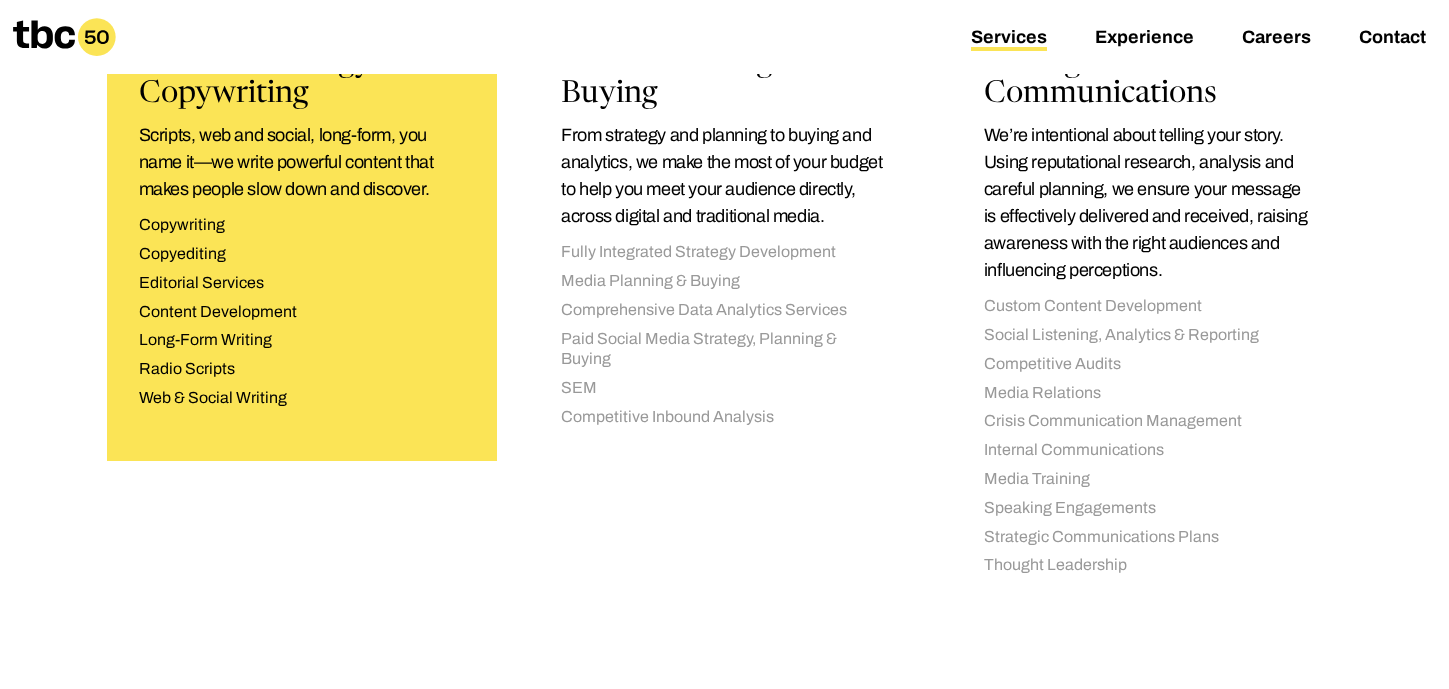 click on "Scripts, web and social, long-form, you name it—we write powerful content that makes people slow down and discover." at bounding box center (302, 162) 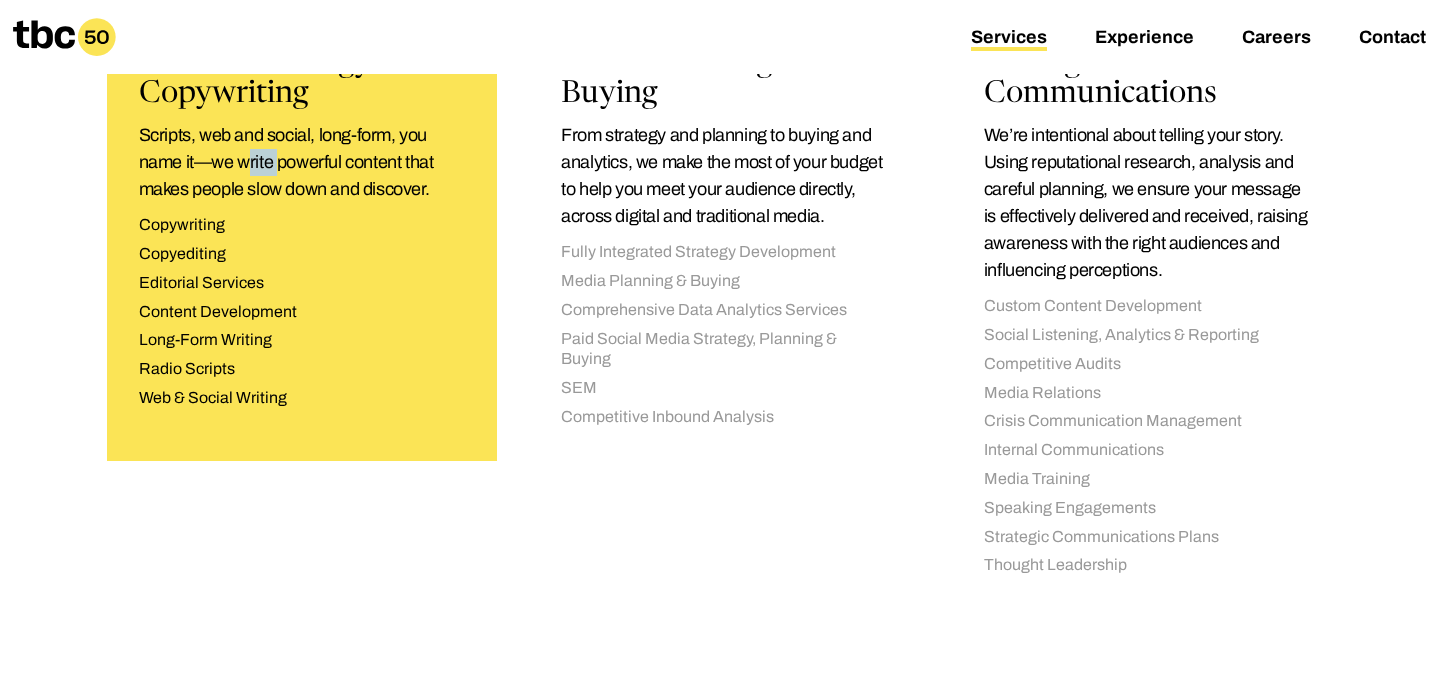 click on "Scripts, web and social, long-form, you name it—we write powerful content that makes people slow down and discover." at bounding box center [302, 162] 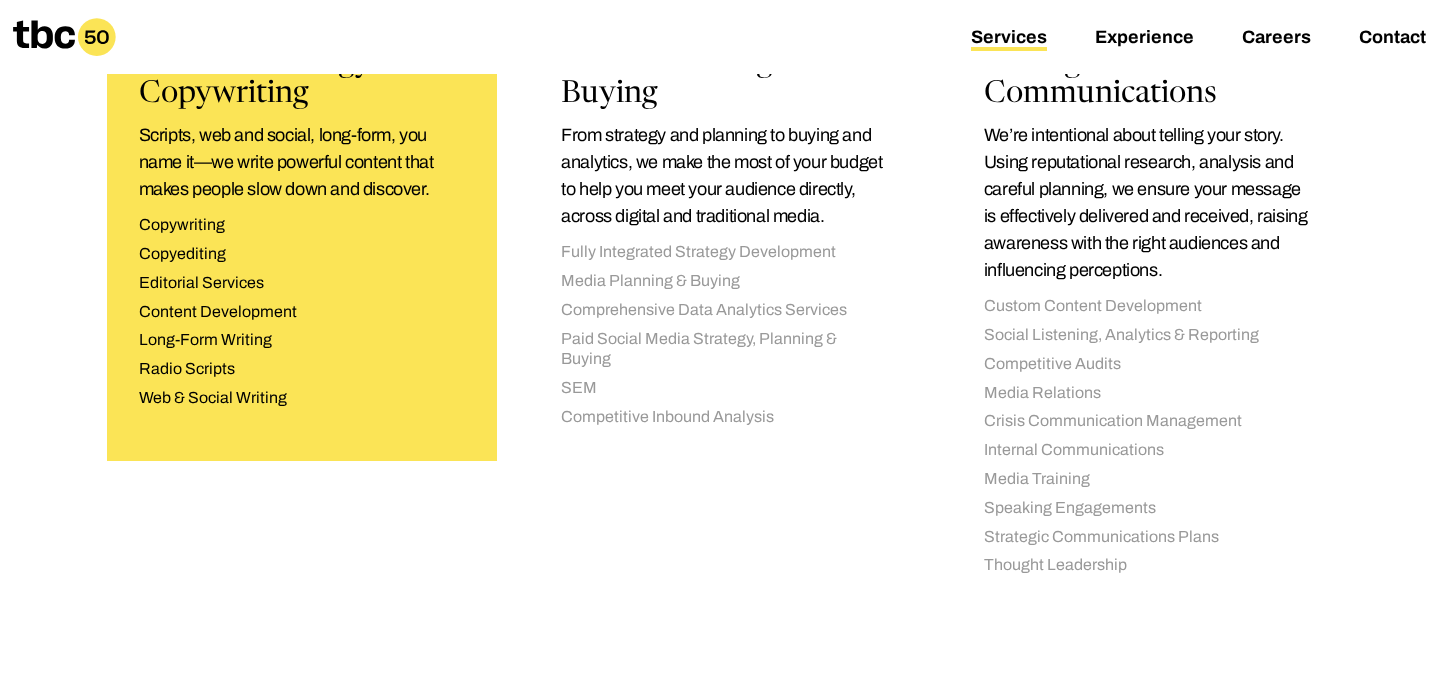 click on "Copyediting" at bounding box center [302, 254] 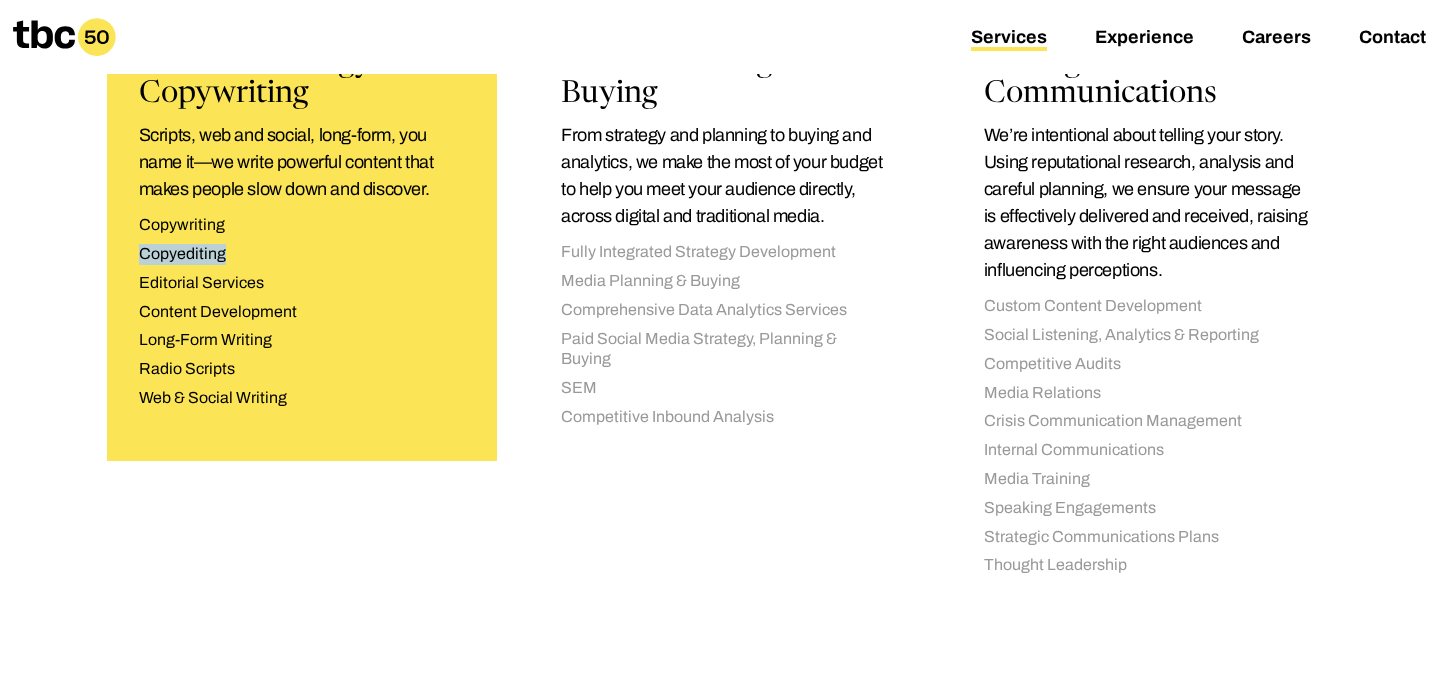 click on "Copyediting" at bounding box center (302, 254) 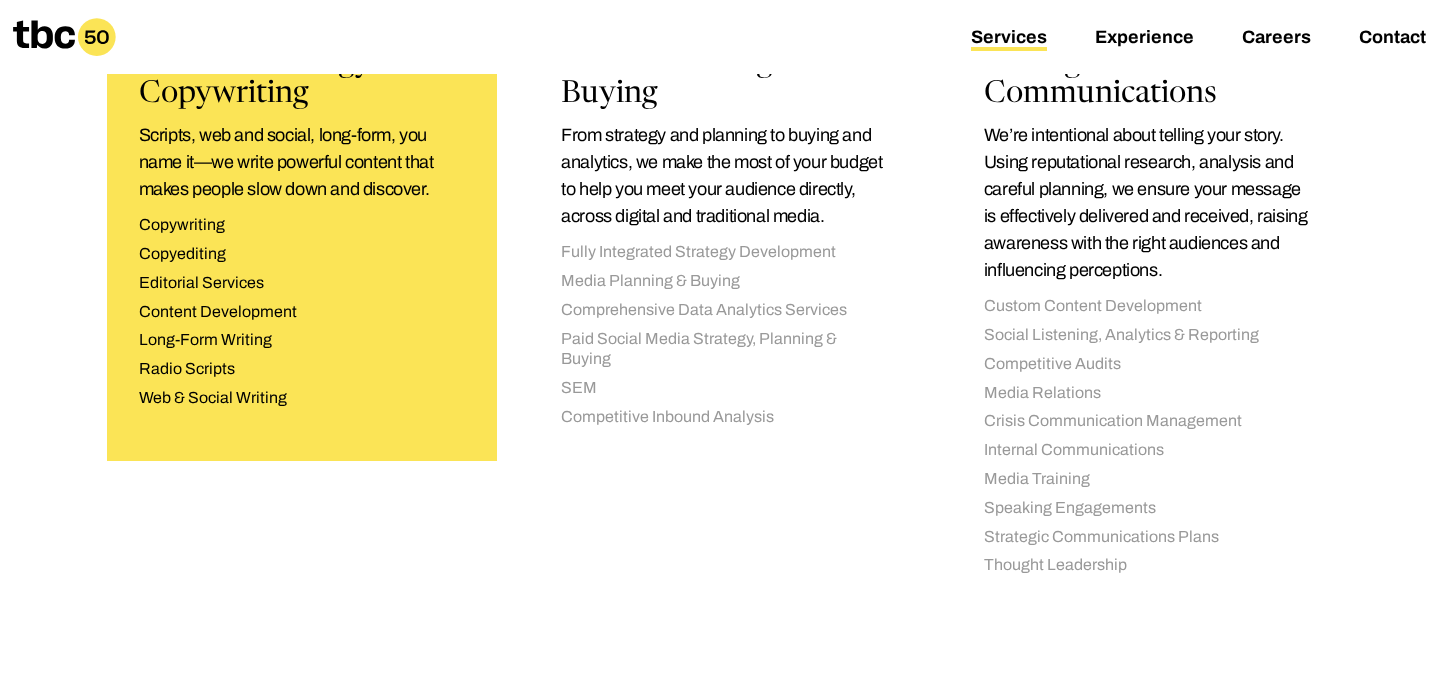 click on "Content Strategy & Copywriting  Scripts, web and social, long-form, you name it—we write powerful content that makes people slow down and discover.  Copywriting Copyediting Editorial Services Content Development Long-Form Writing Radio Scripts Web & Social Writing
See More" at bounding box center (302, 228) 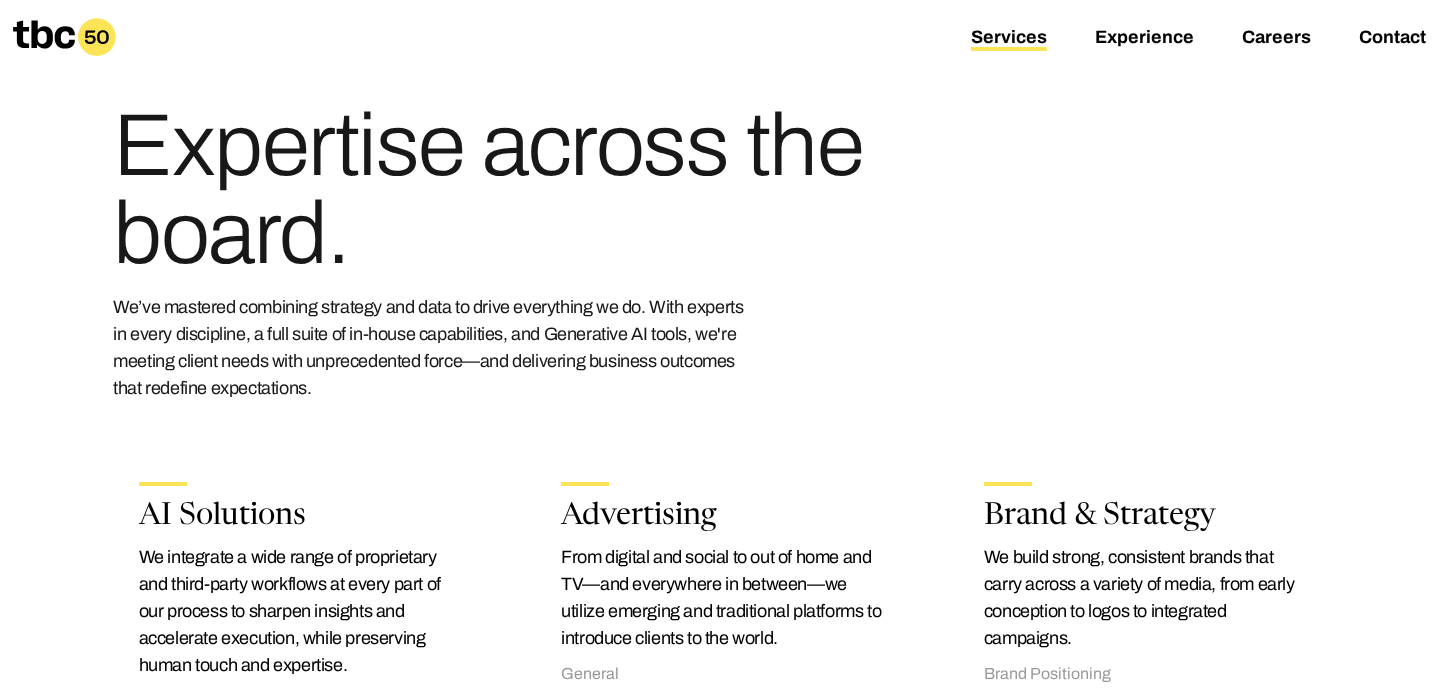 scroll, scrollTop: 0, scrollLeft: 0, axis: both 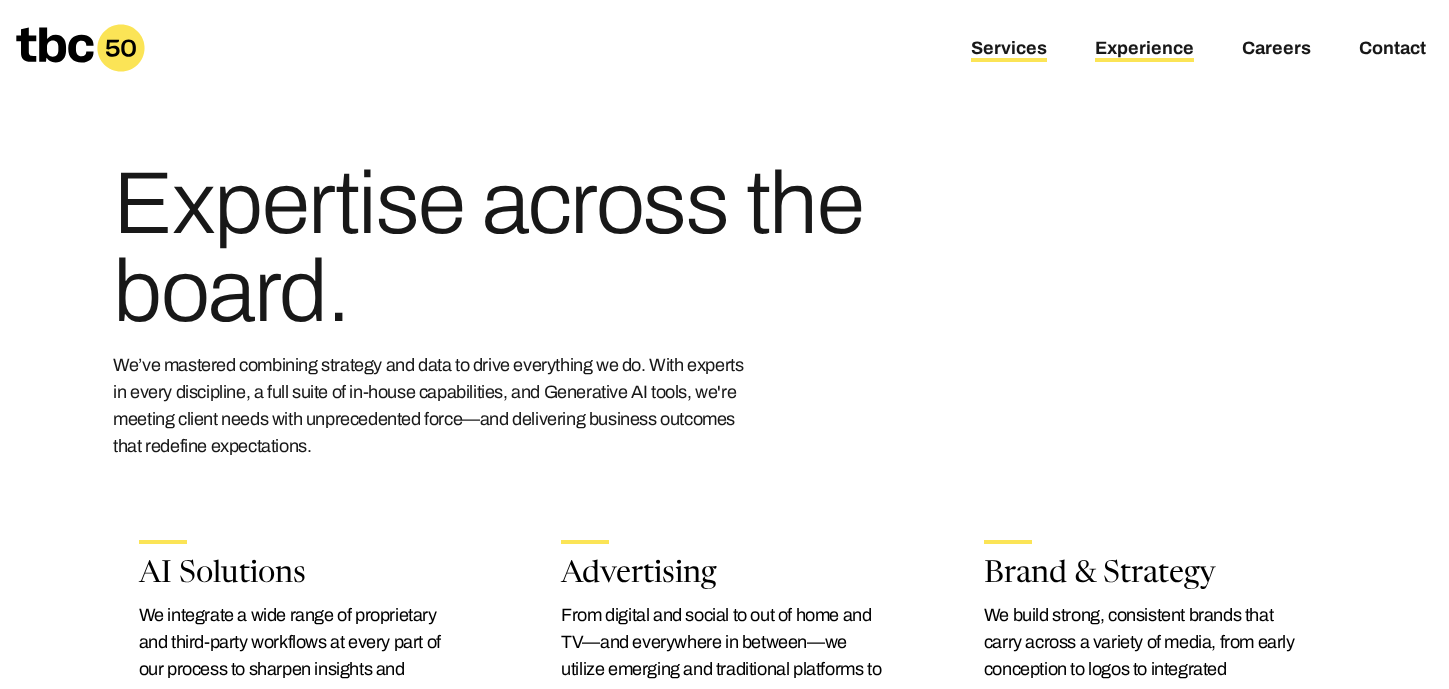 click on "Experience" at bounding box center [1144, 50] 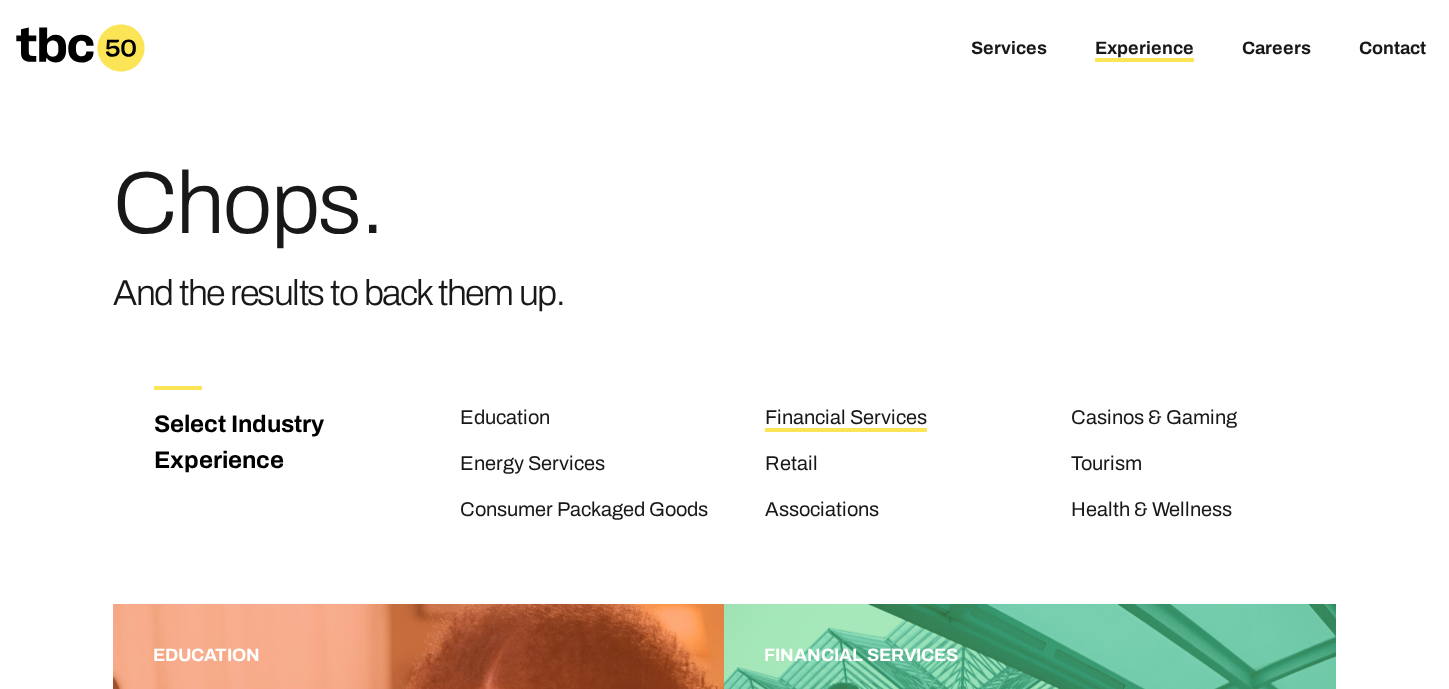 click on "Financial Services" at bounding box center [846, 419] 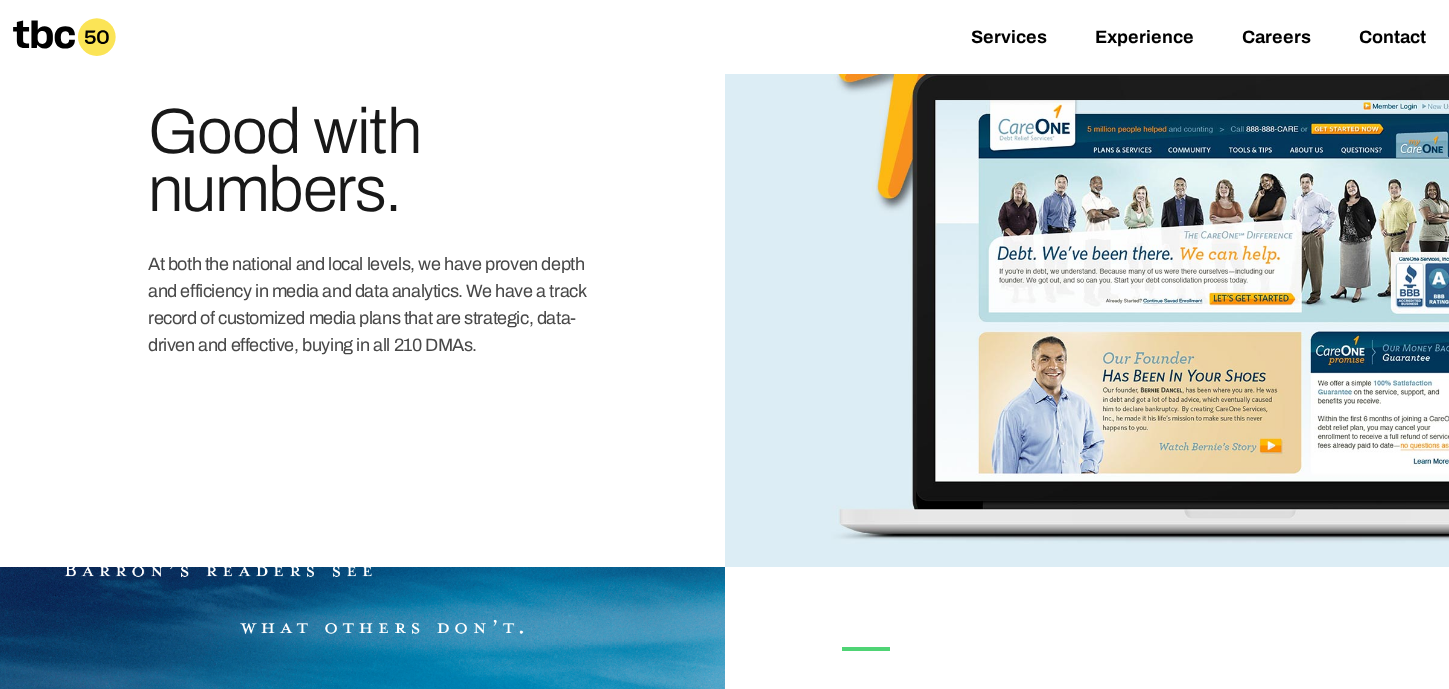 scroll, scrollTop: 1588, scrollLeft: 0, axis: vertical 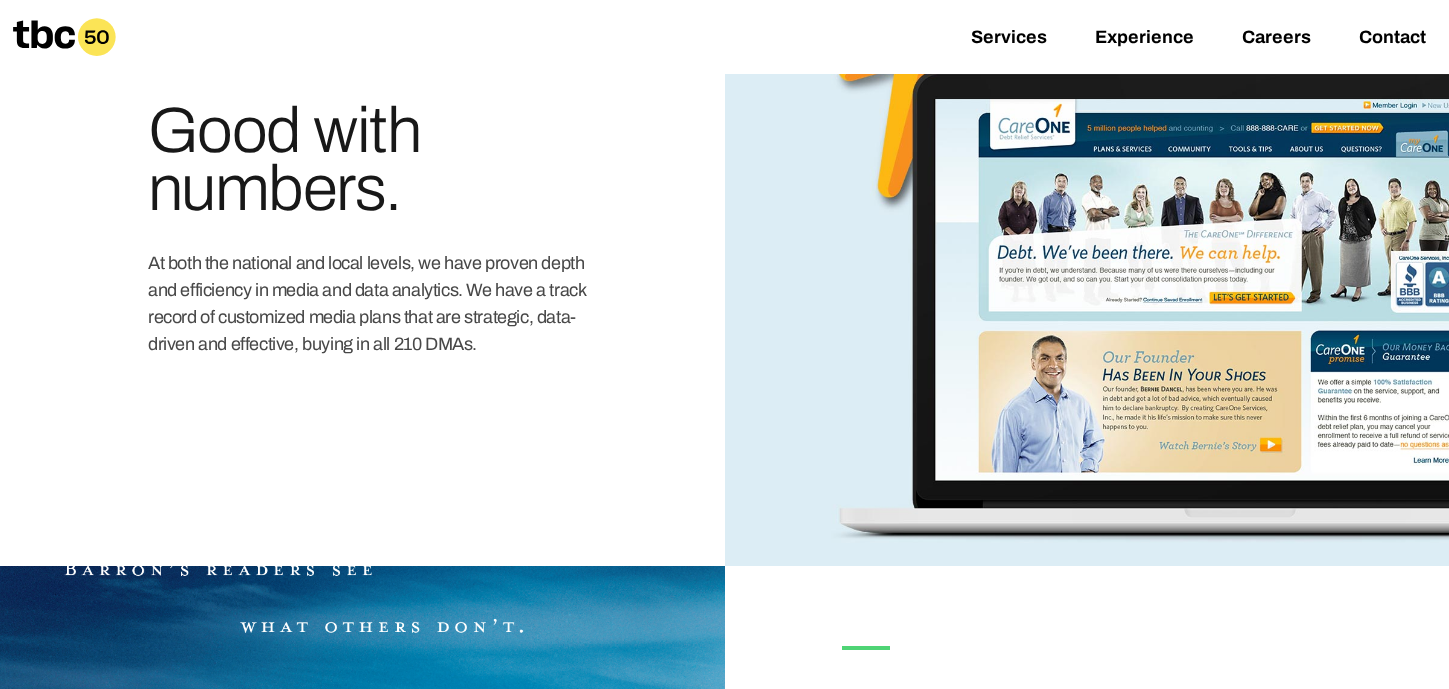 click at bounding box center (1087, 268) 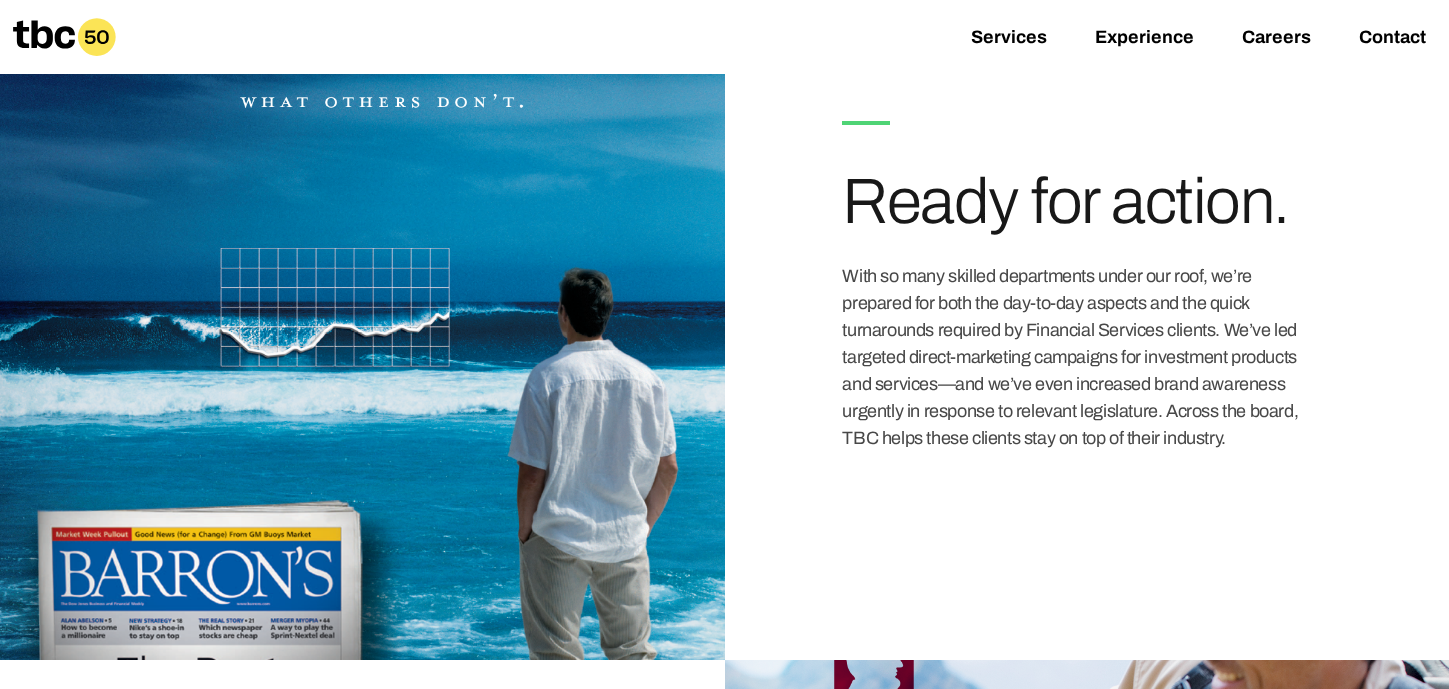 click at bounding box center [362, 350] 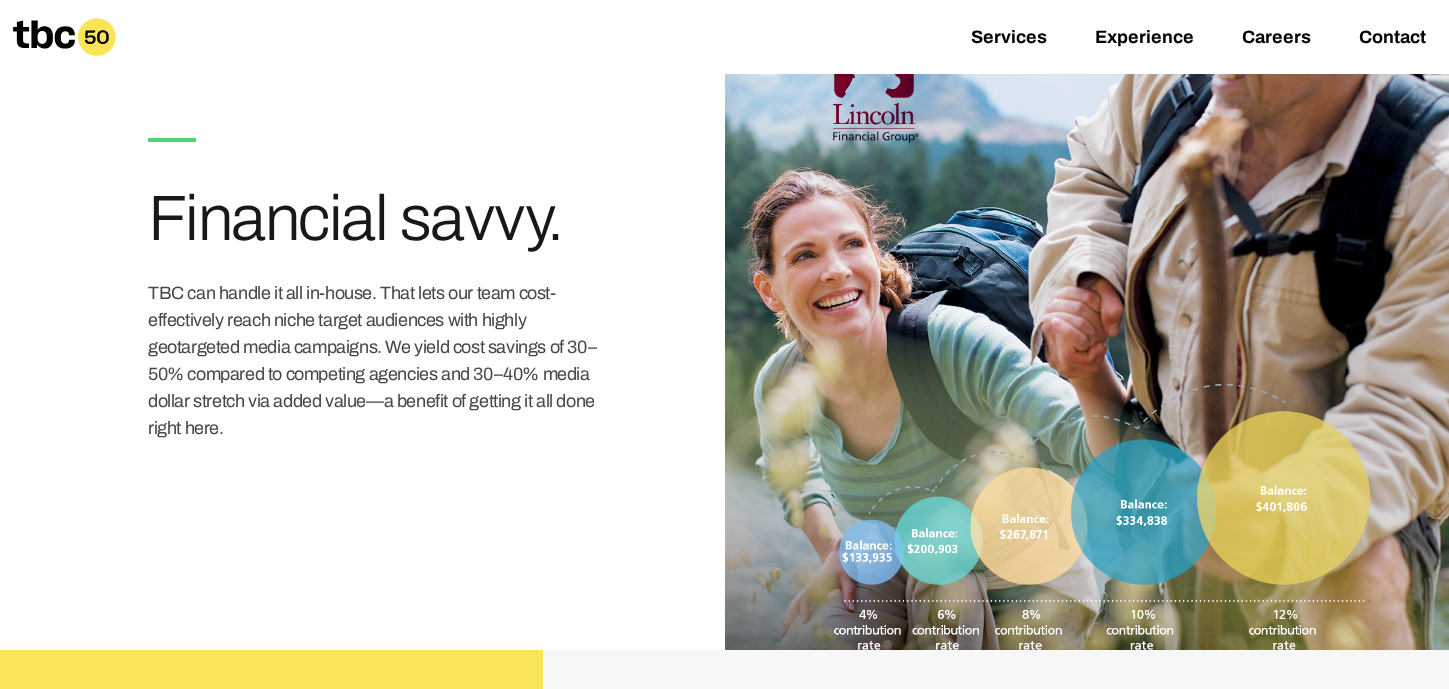 click on "TBC can handle it all in-house. That lets our team cost-effectively reach niche target audiences with highly geotargeted media campaigns. We yield cost savings of 30–50% compared to competing agencies and 30–40% media dollar stretch via added value—a benefit of getting it all done right here." at bounding box center (377, 361) 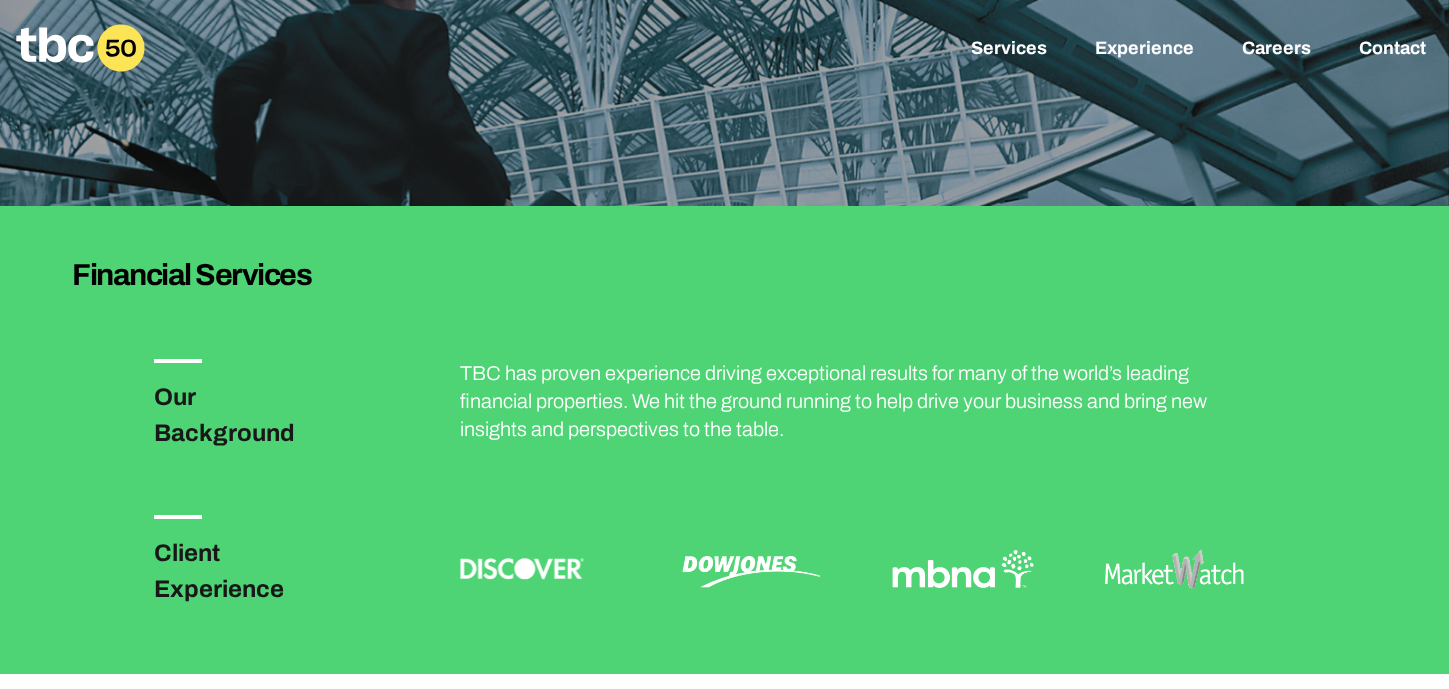 scroll, scrollTop: 0, scrollLeft: 0, axis: both 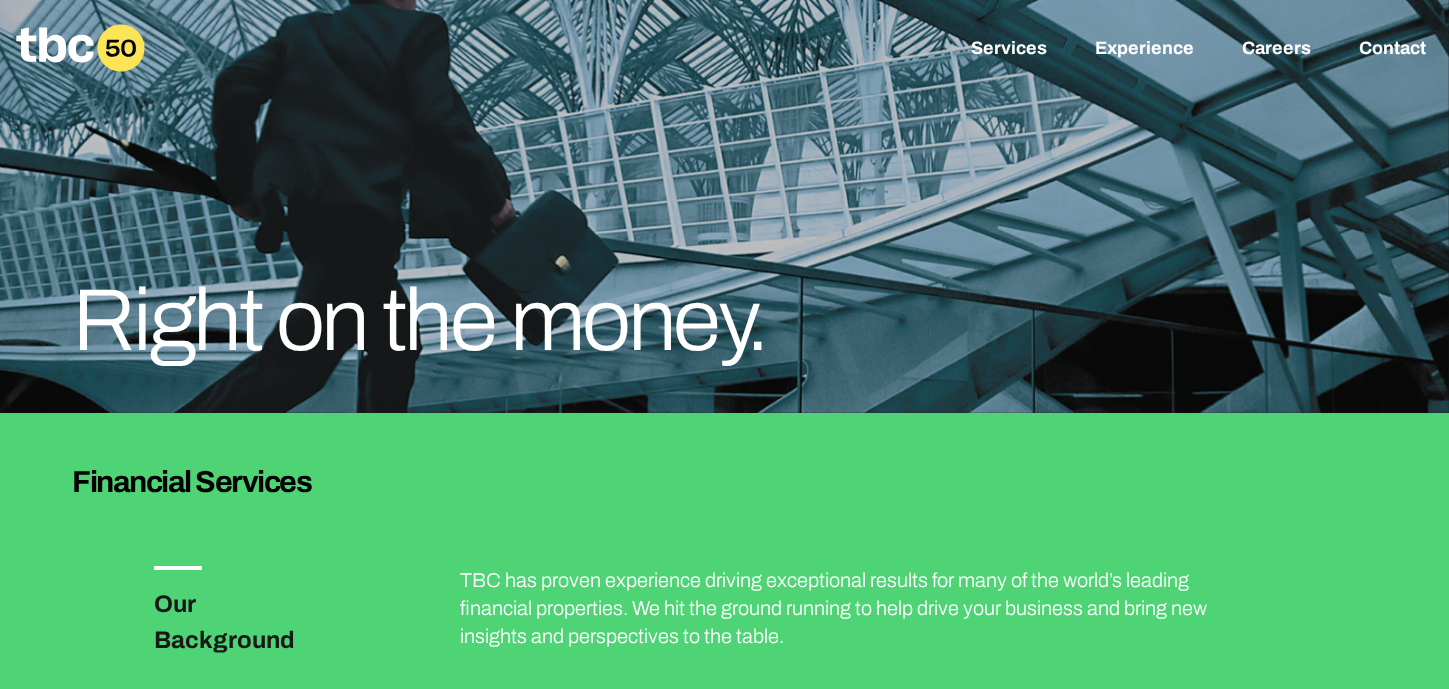 click on "Right on the money." at bounding box center (456, 321) 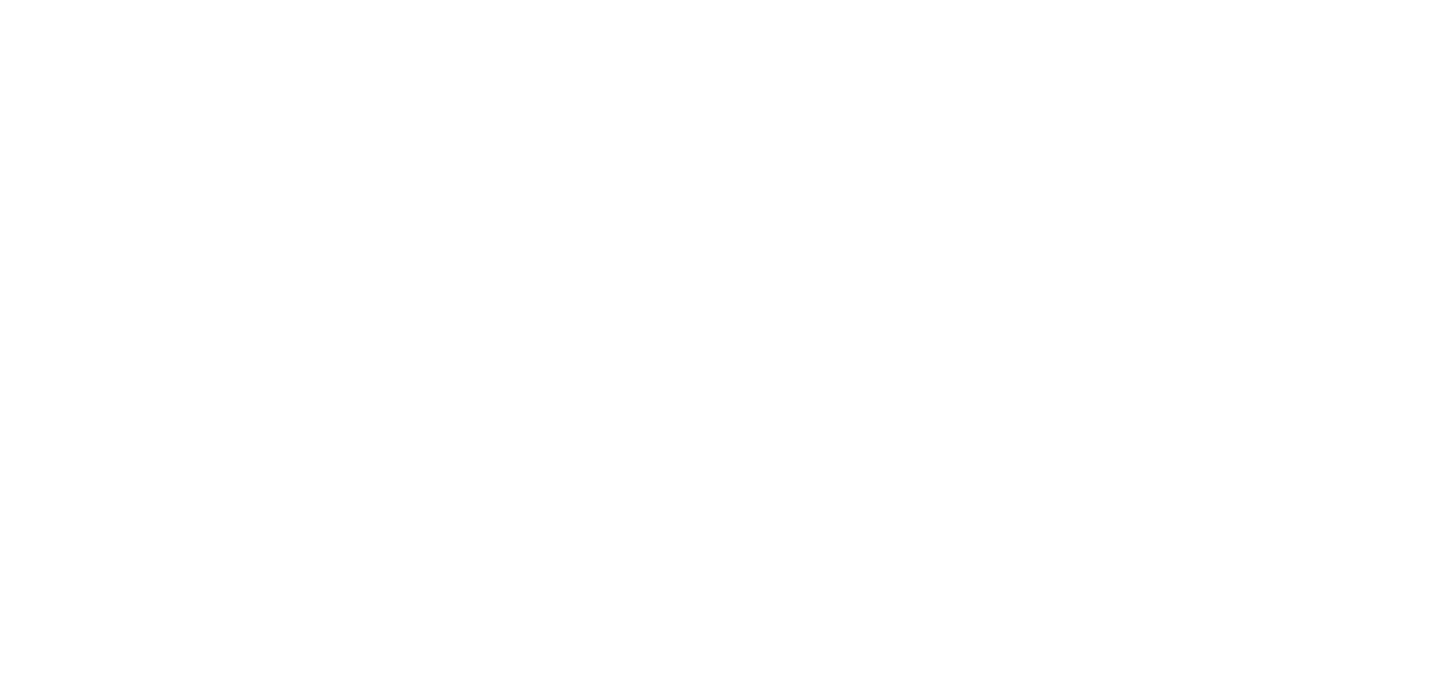 scroll, scrollTop: 67, scrollLeft: 0, axis: vertical 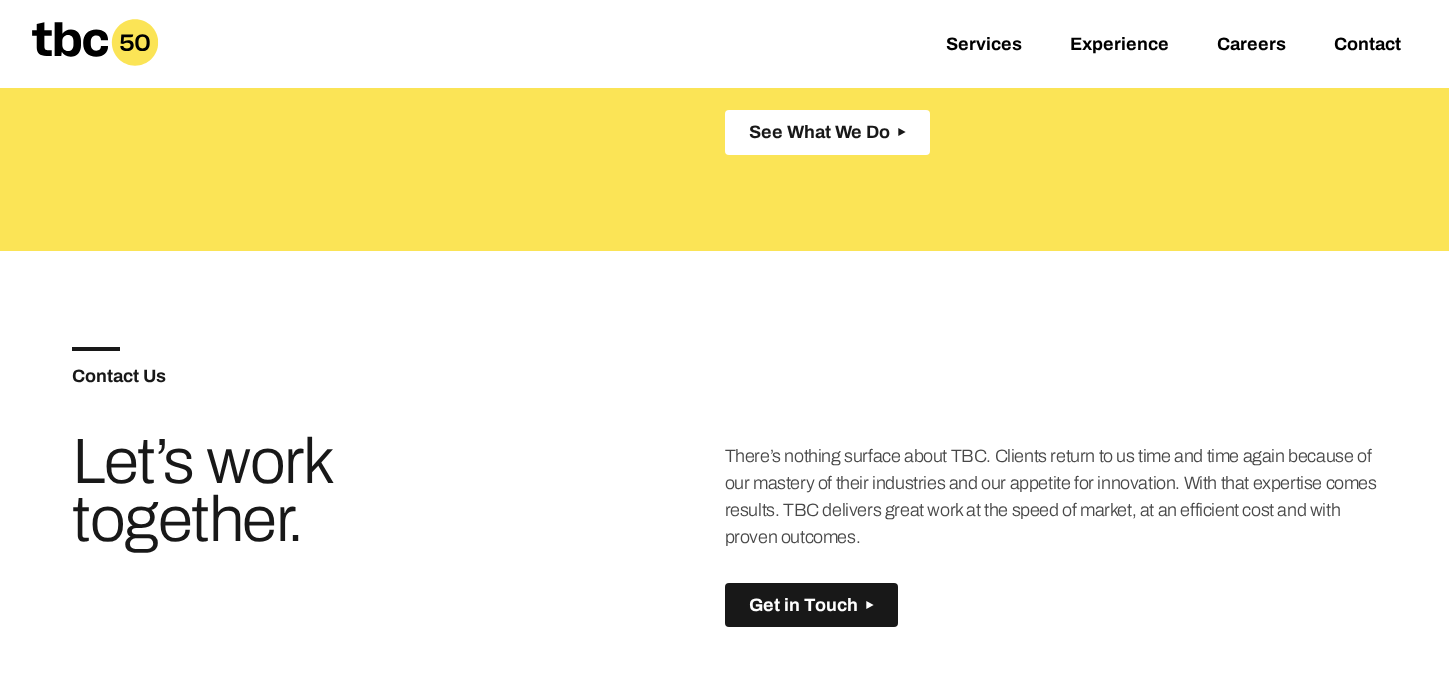 click on "See What We Do" at bounding box center [819, 132] 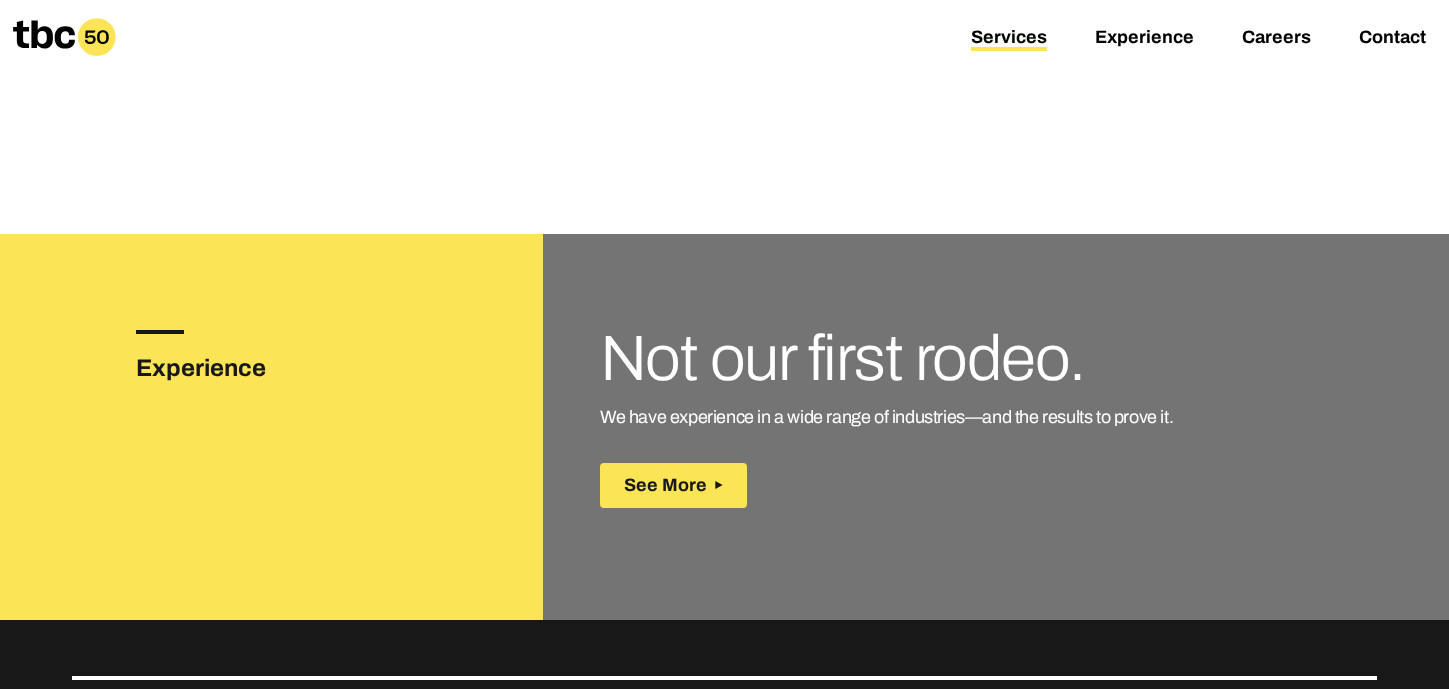 scroll, scrollTop: 2878, scrollLeft: 0, axis: vertical 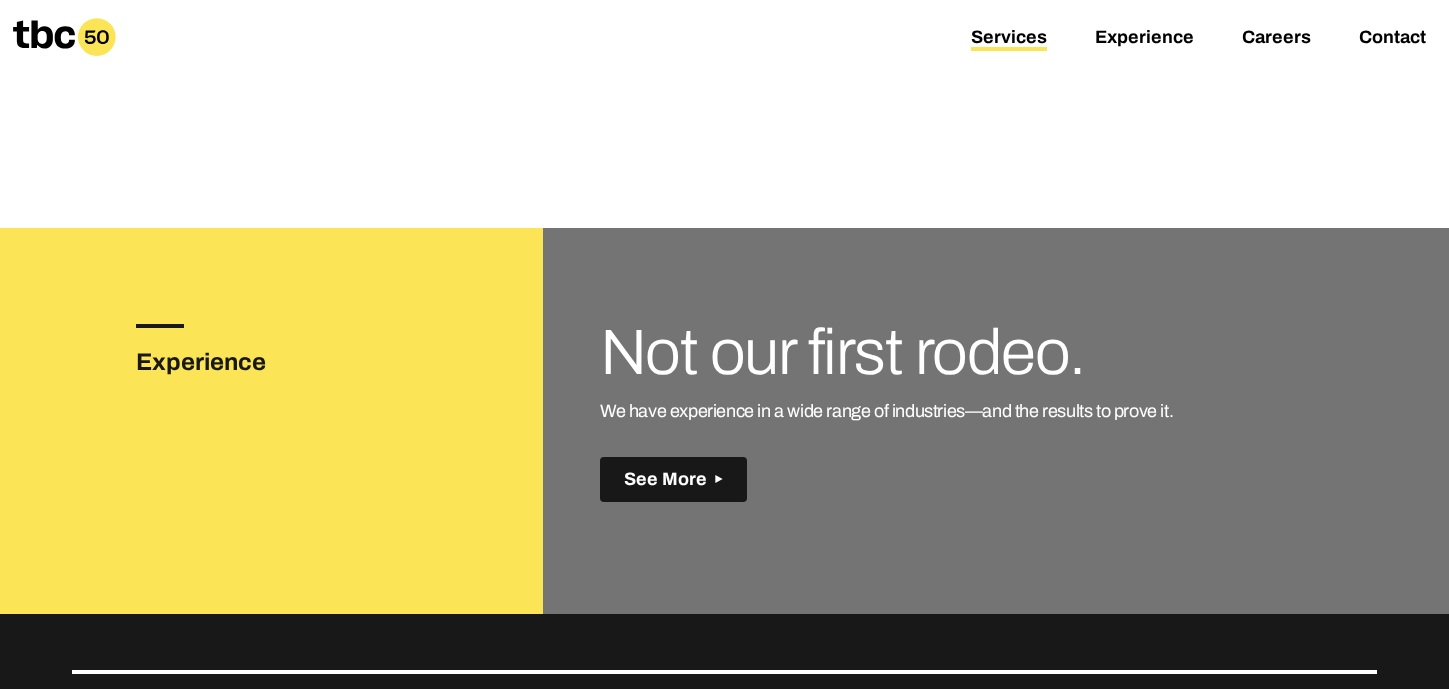 click on "See More" at bounding box center [673, 479] 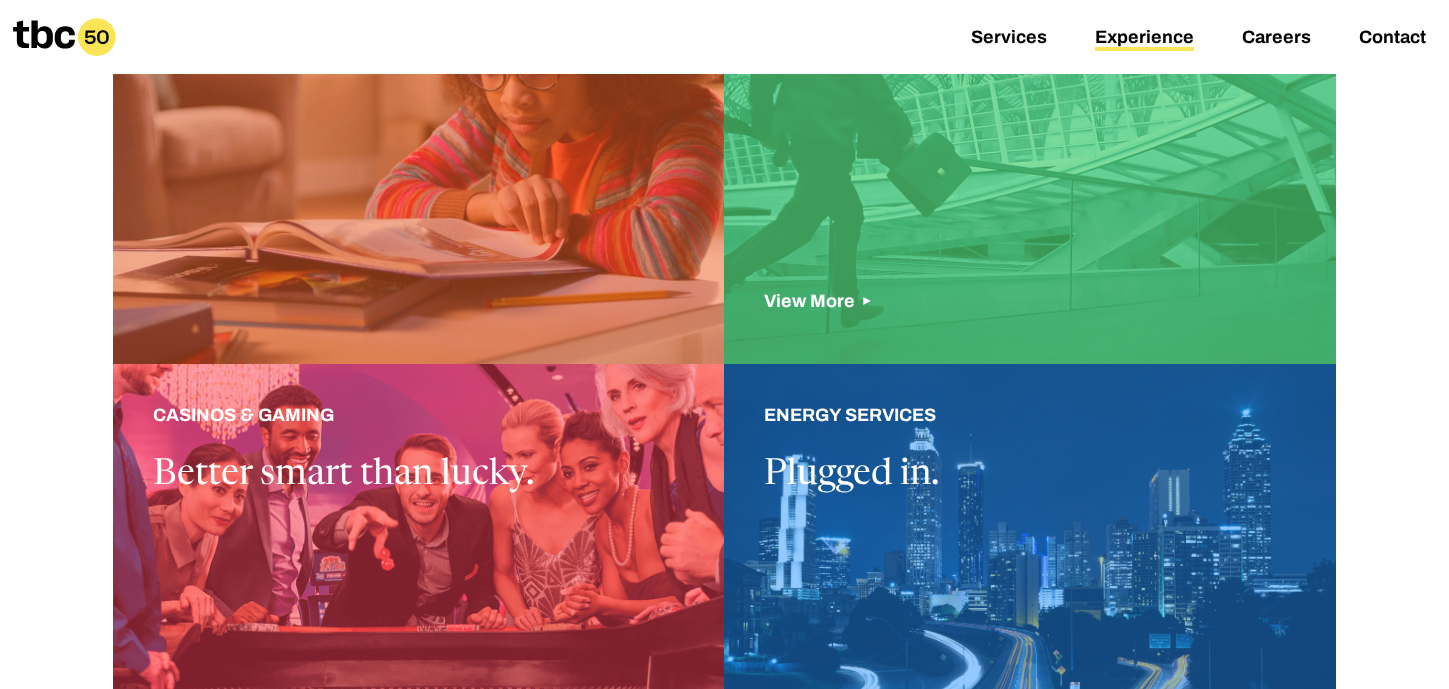 scroll, scrollTop: 697, scrollLeft: 0, axis: vertical 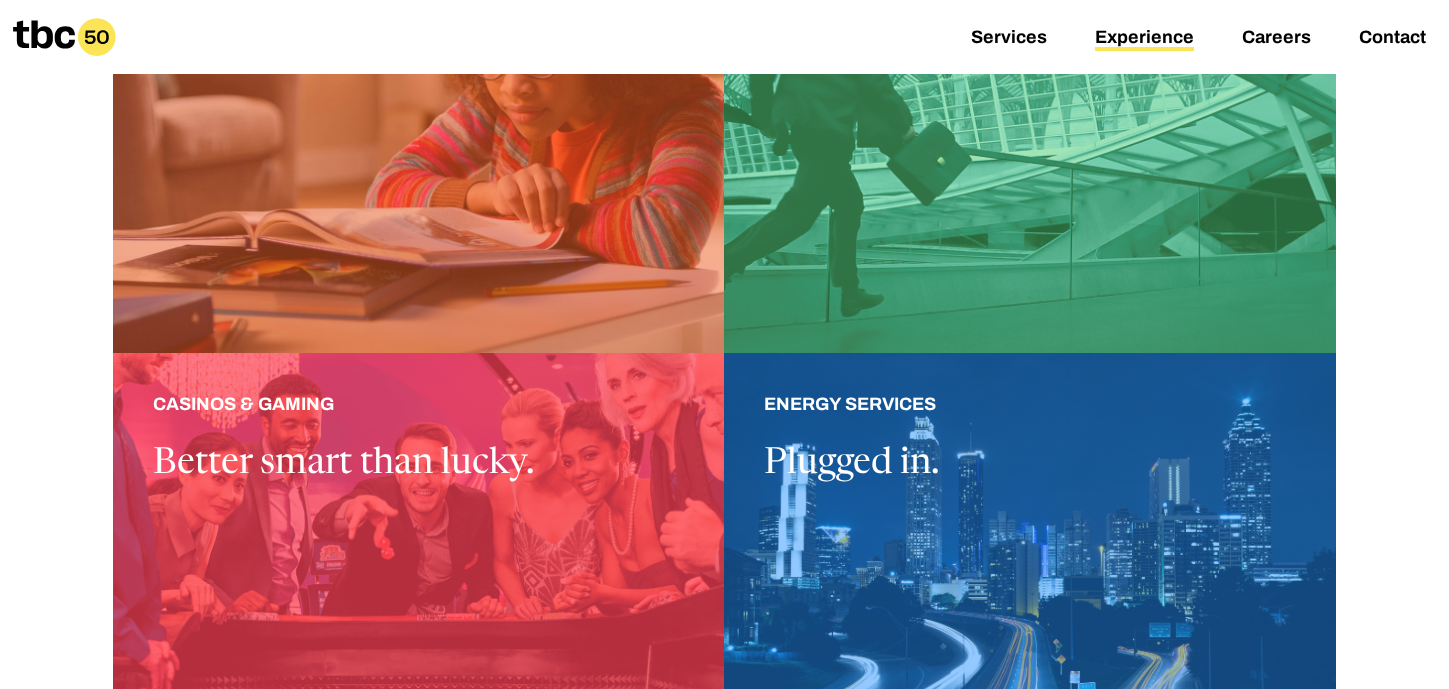 click at bounding box center [418, 576] 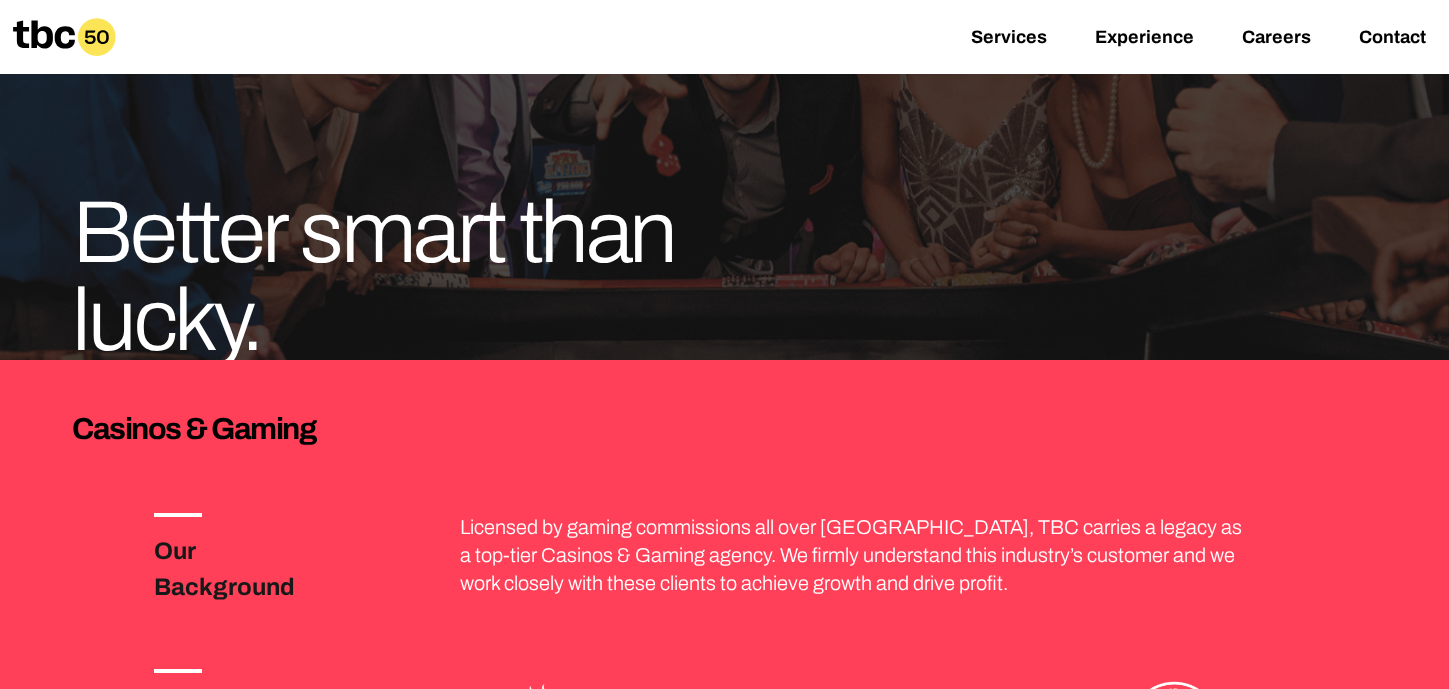 scroll, scrollTop: 0, scrollLeft: 0, axis: both 